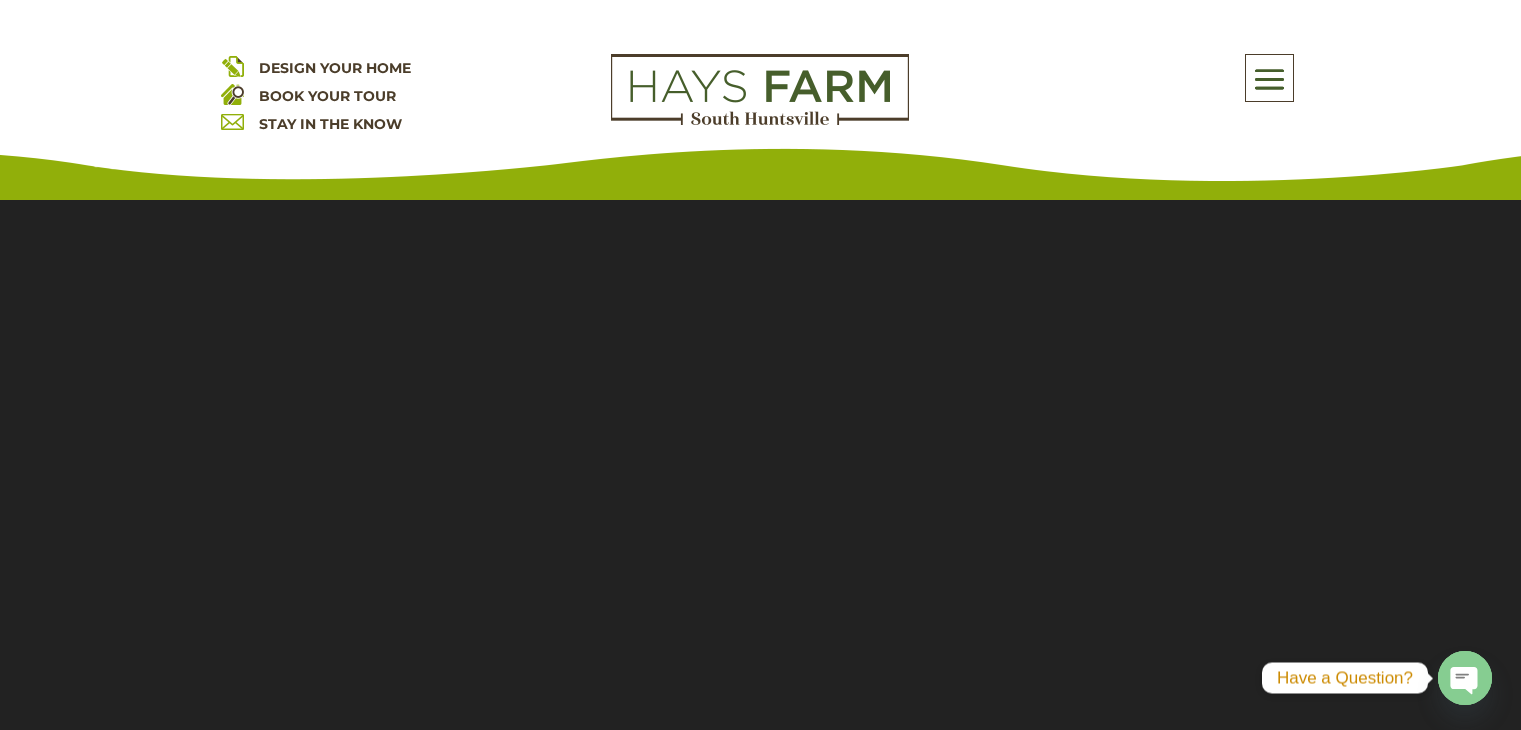 scroll, scrollTop: 0, scrollLeft: 0, axis: both 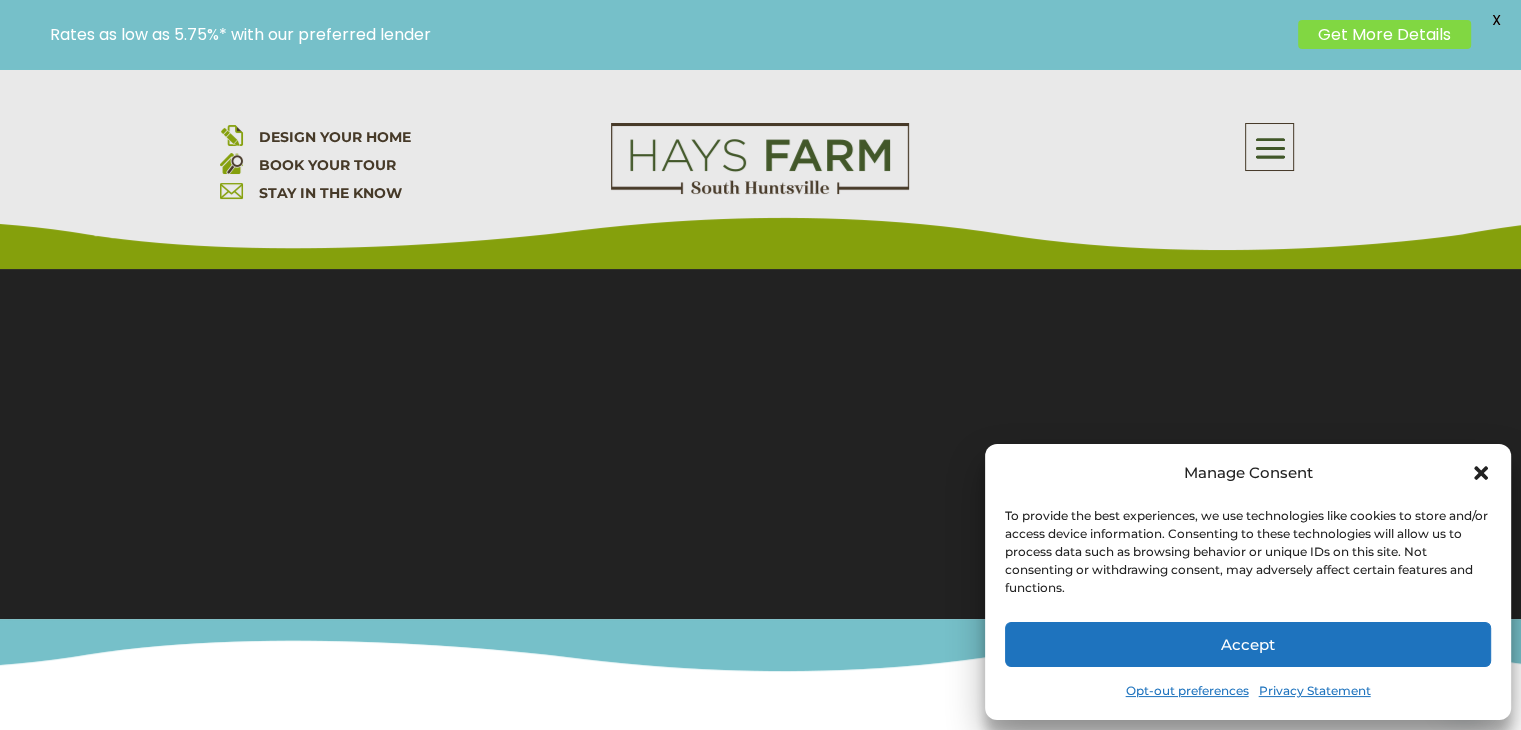 click 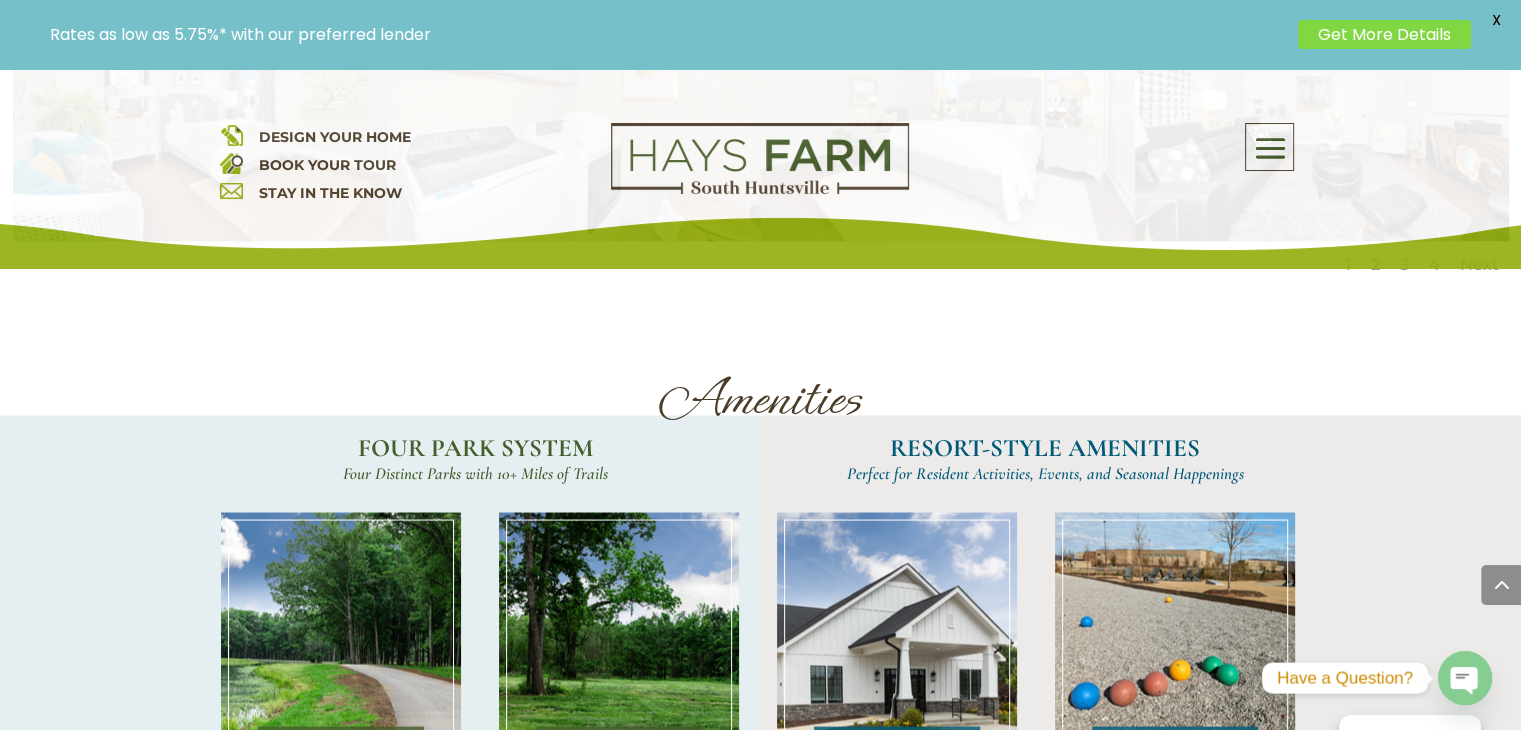 scroll, scrollTop: 3300, scrollLeft: 0, axis: vertical 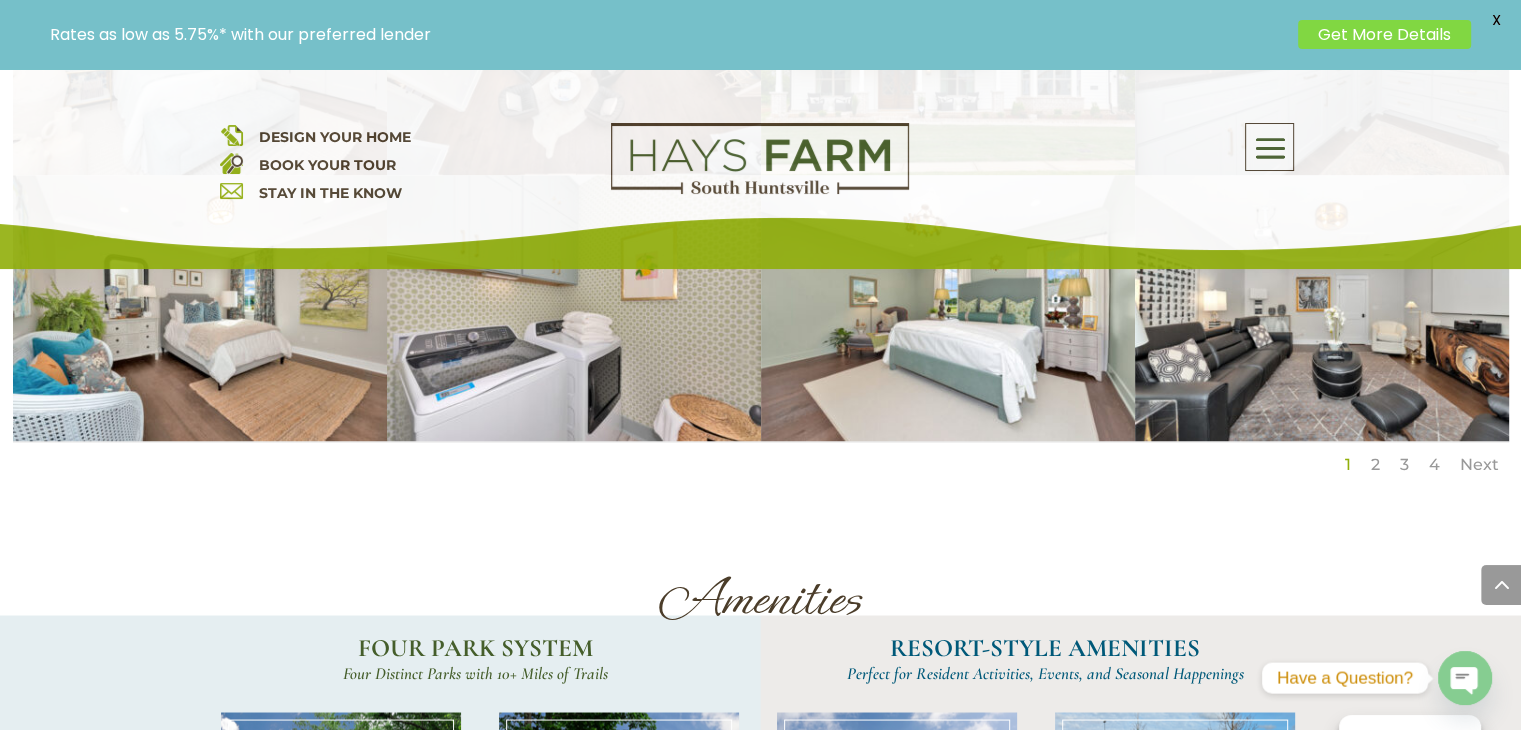 click on "Next" at bounding box center [1479, 464] 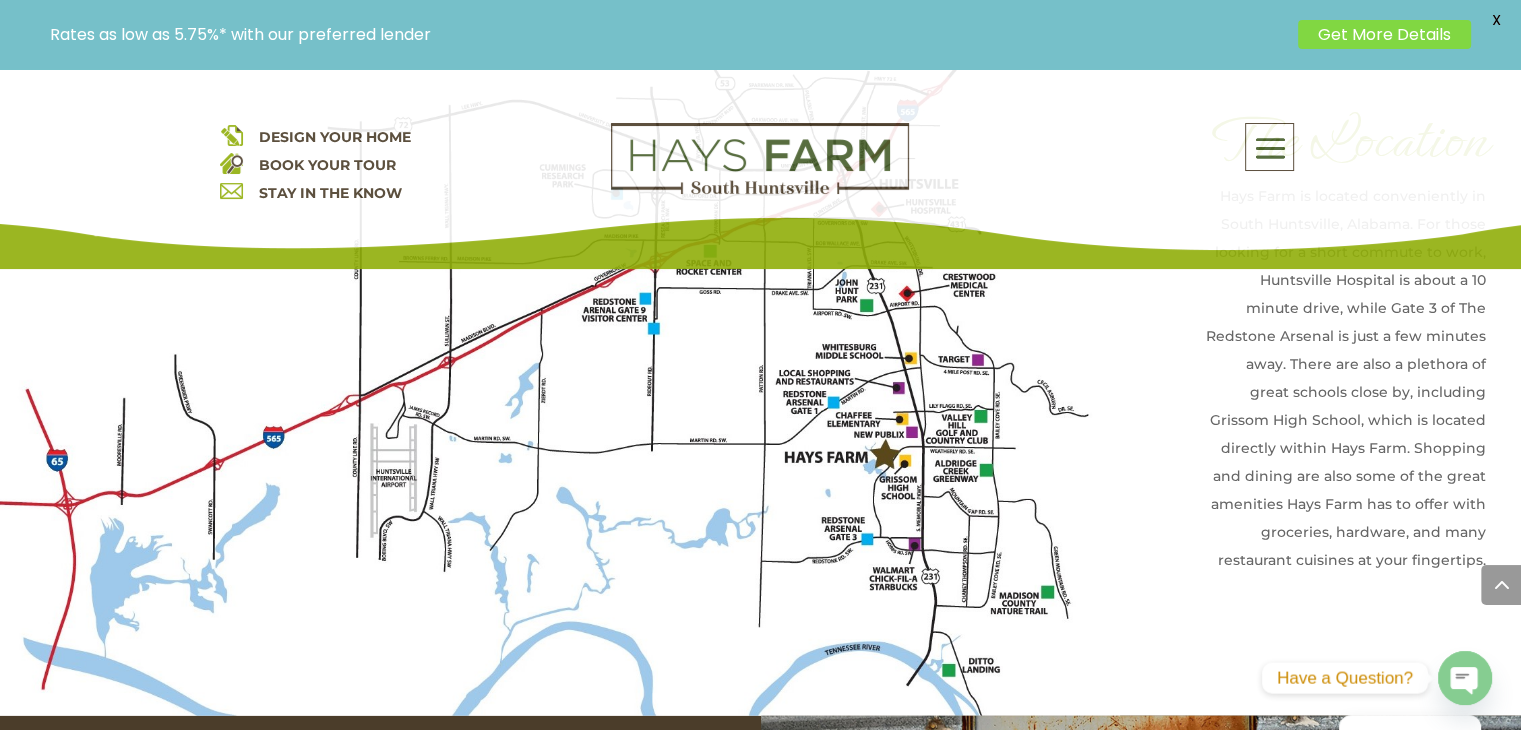 scroll, scrollTop: 4500, scrollLeft: 0, axis: vertical 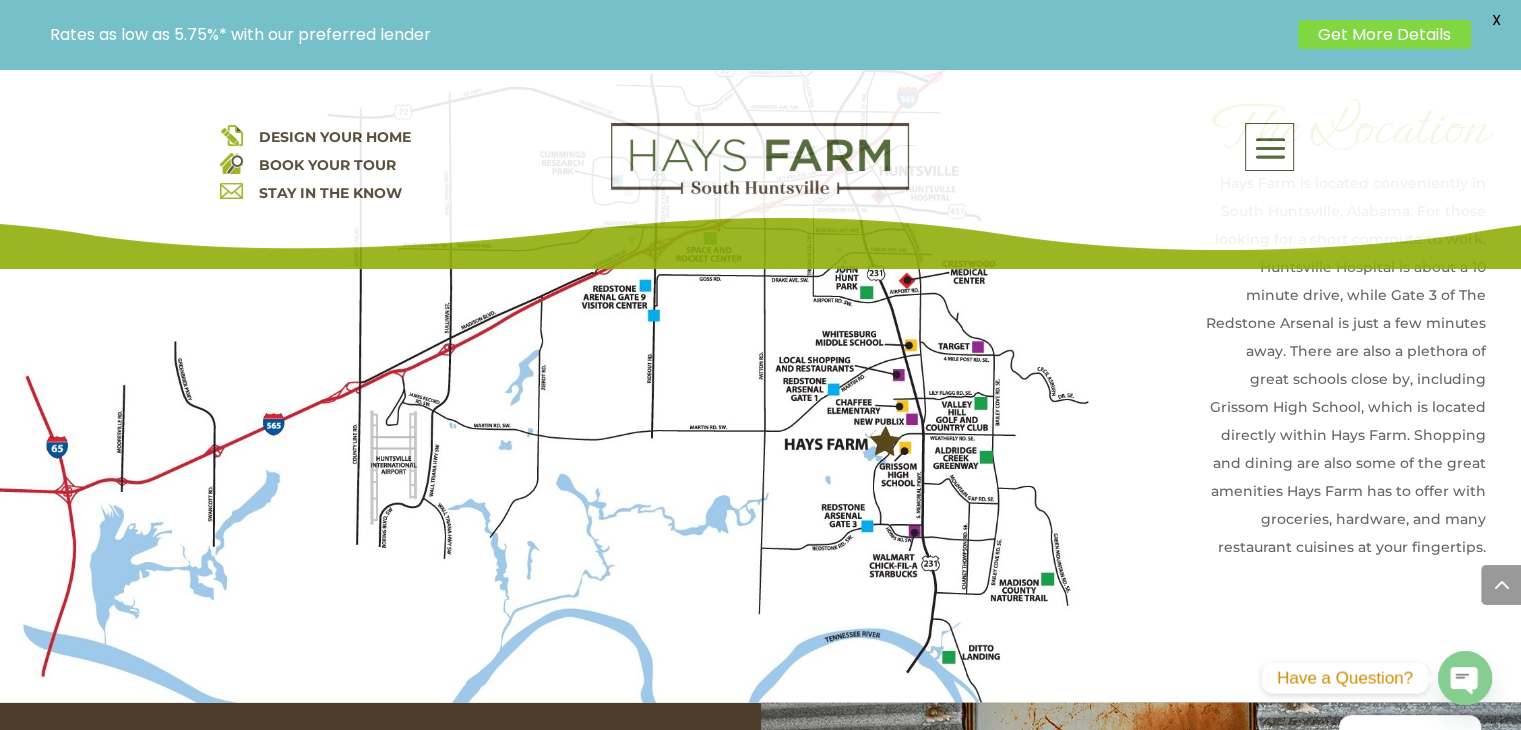 click at bounding box center [560, 379] 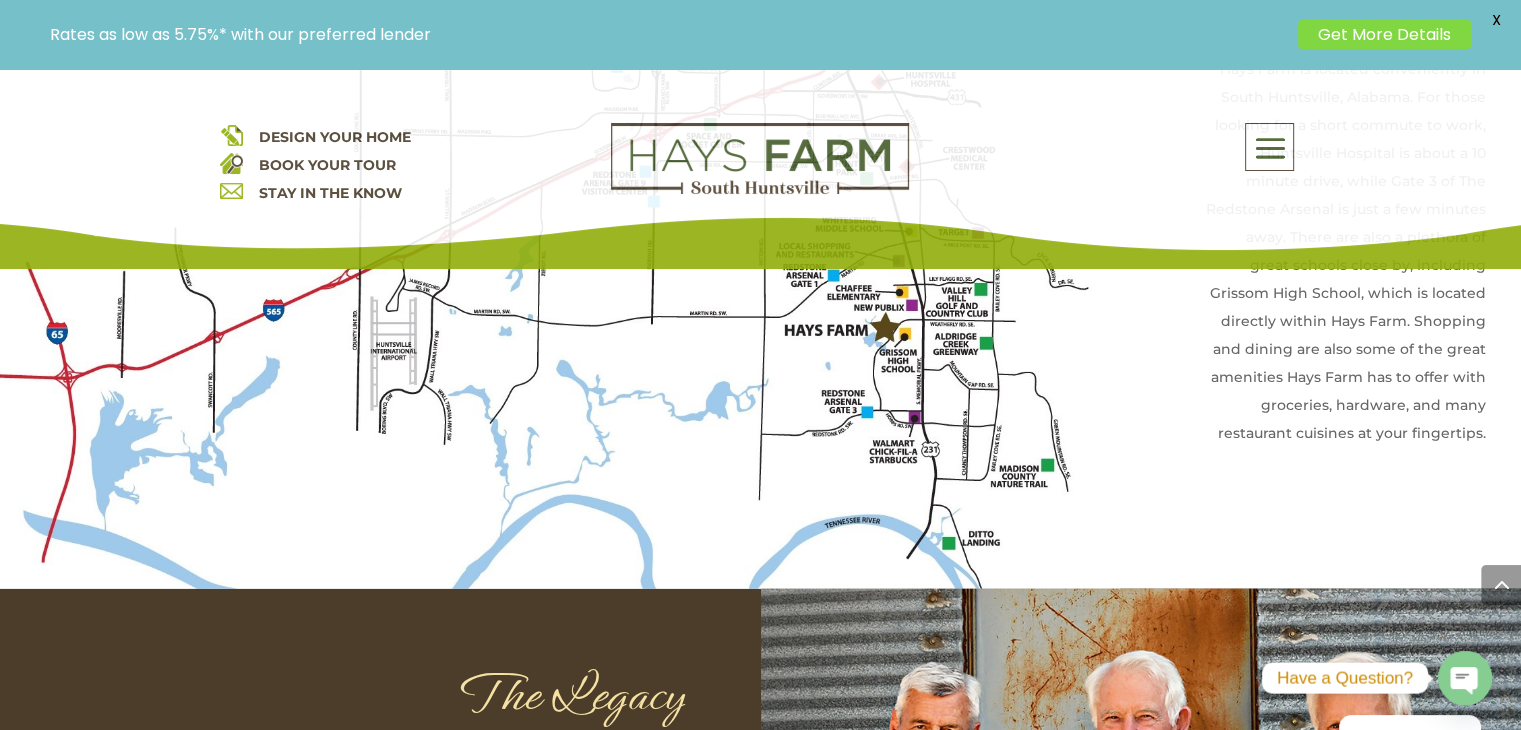scroll, scrollTop: 4500, scrollLeft: 0, axis: vertical 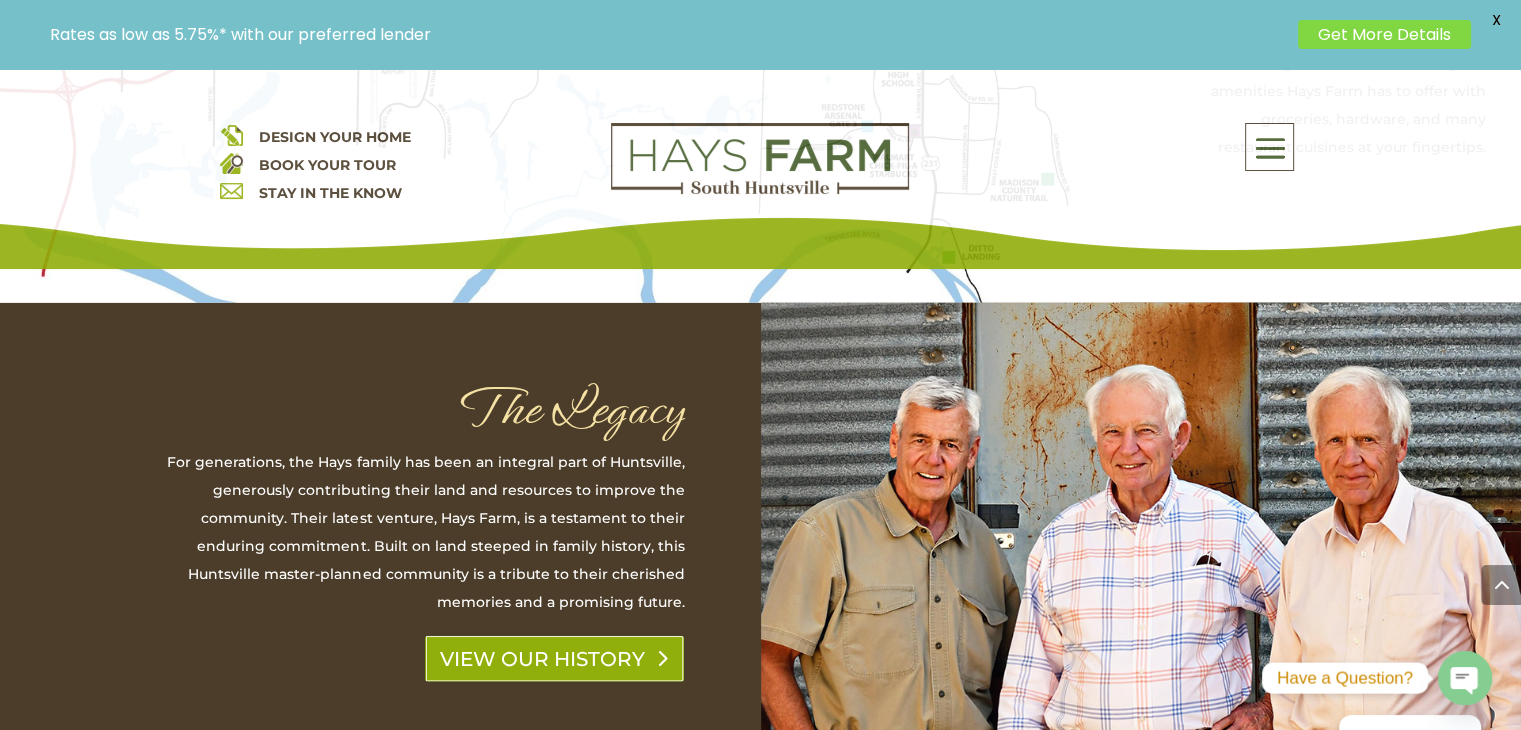 click on "VIEW OUR HISTORY" at bounding box center [554, 659] 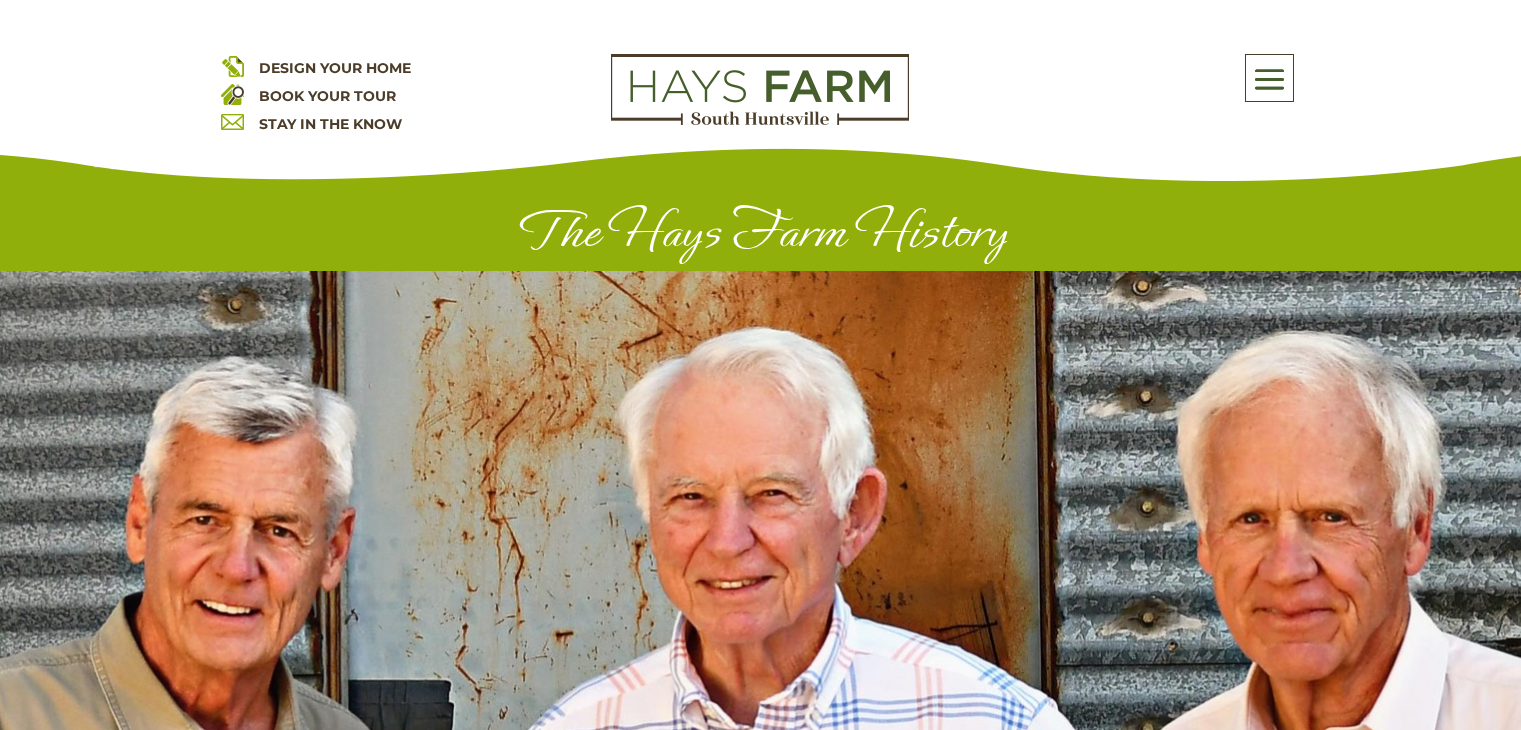 scroll, scrollTop: 0, scrollLeft: 0, axis: both 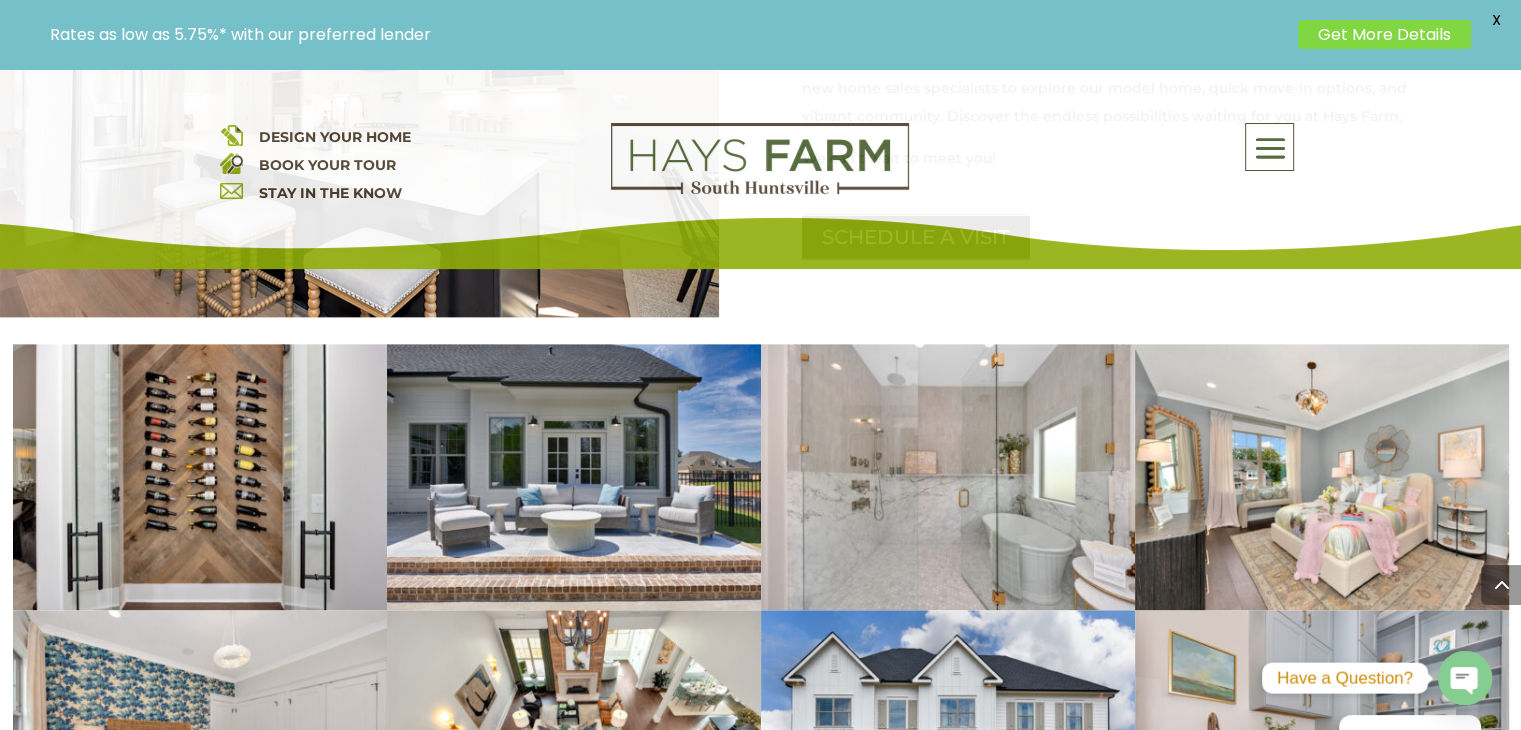 click at bounding box center (1269, 149) 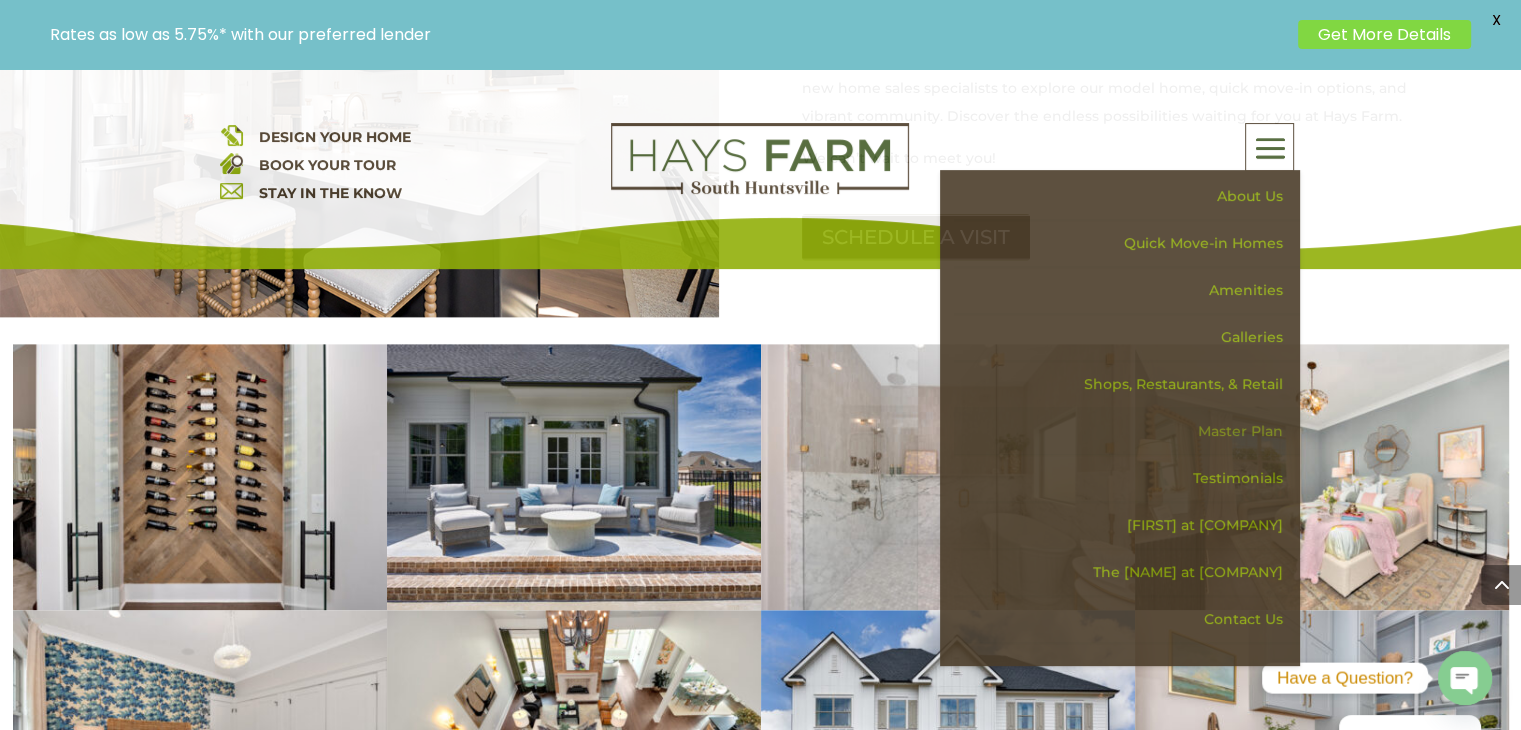click on "Master Plan" at bounding box center [1127, 431] 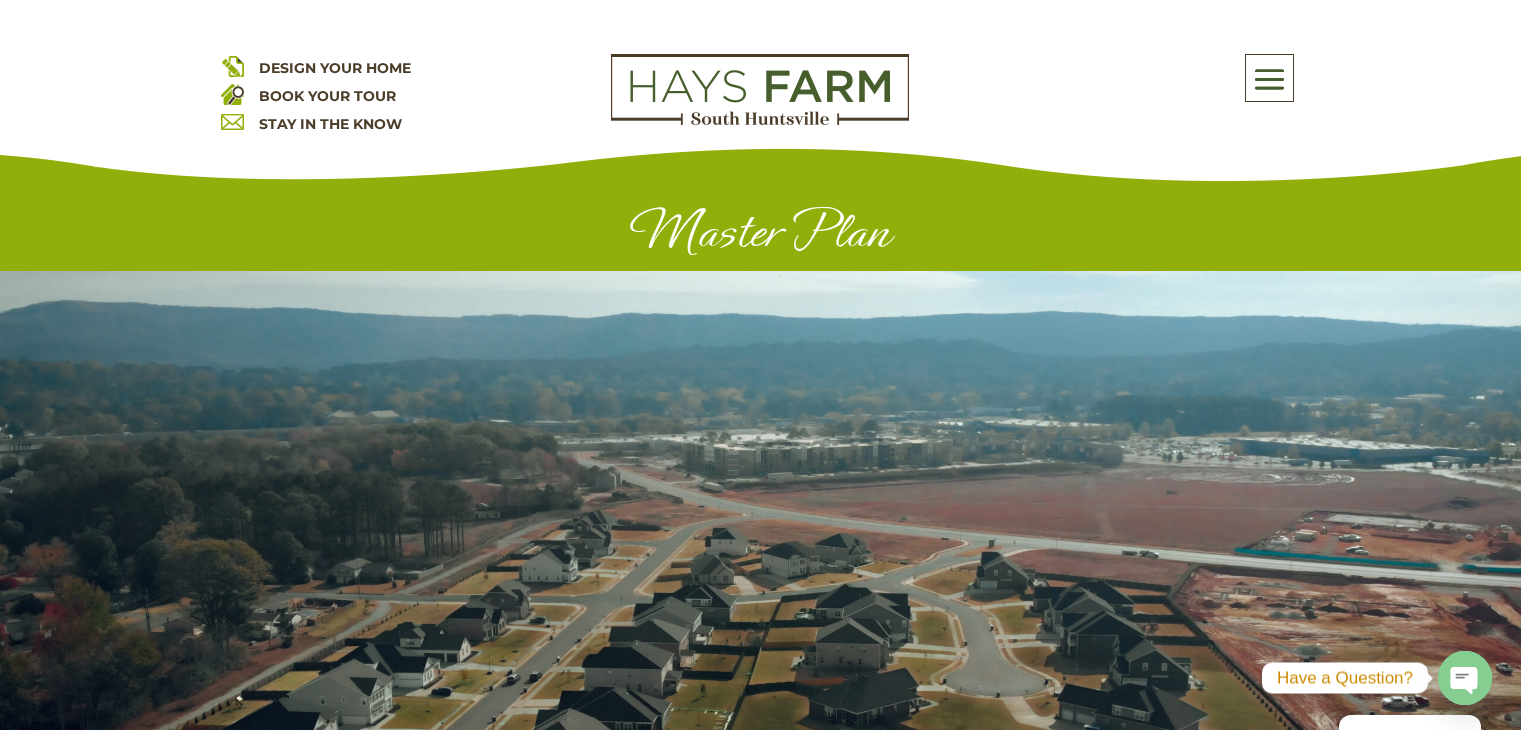 scroll, scrollTop: 0, scrollLeft: 0, axis: both 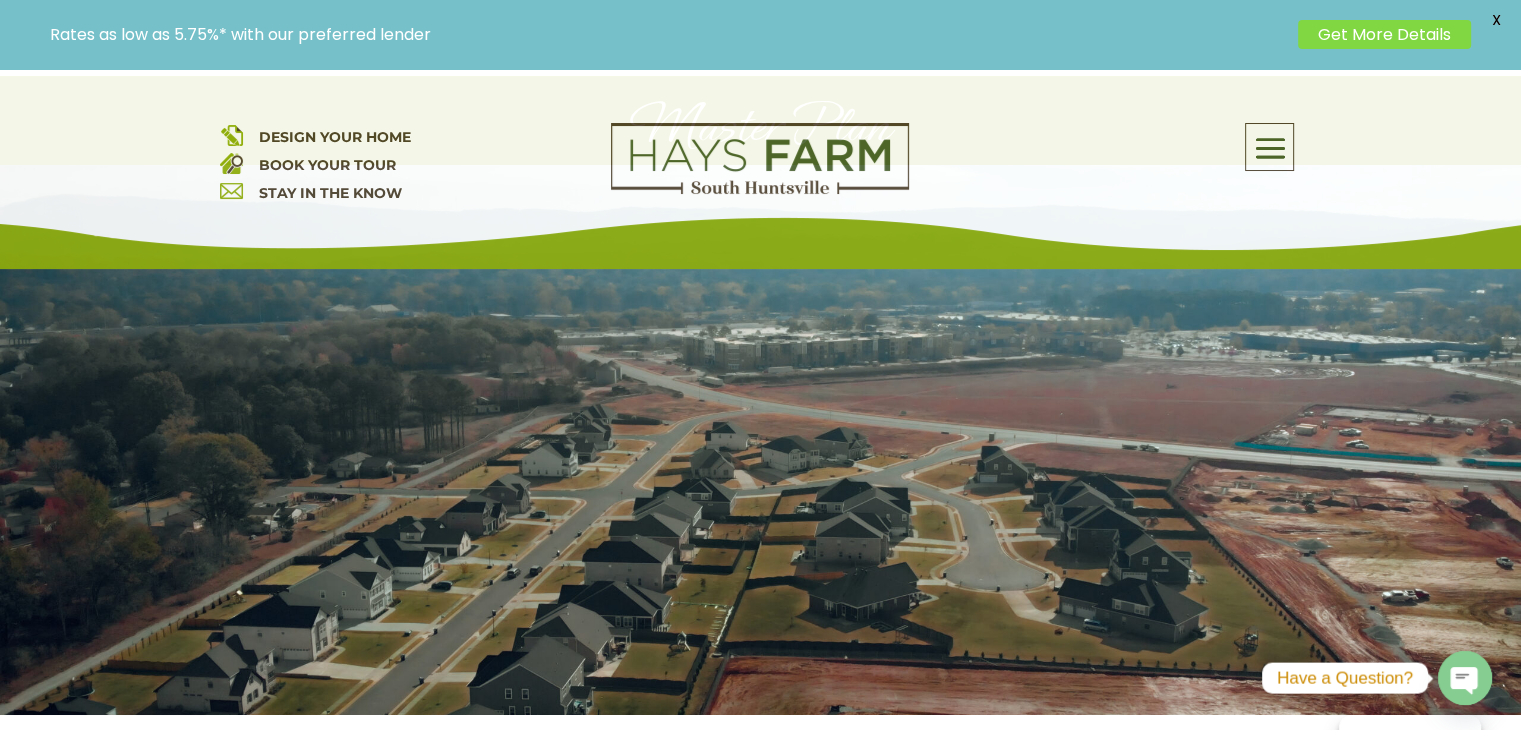 click at bounding box center [1269, 149] 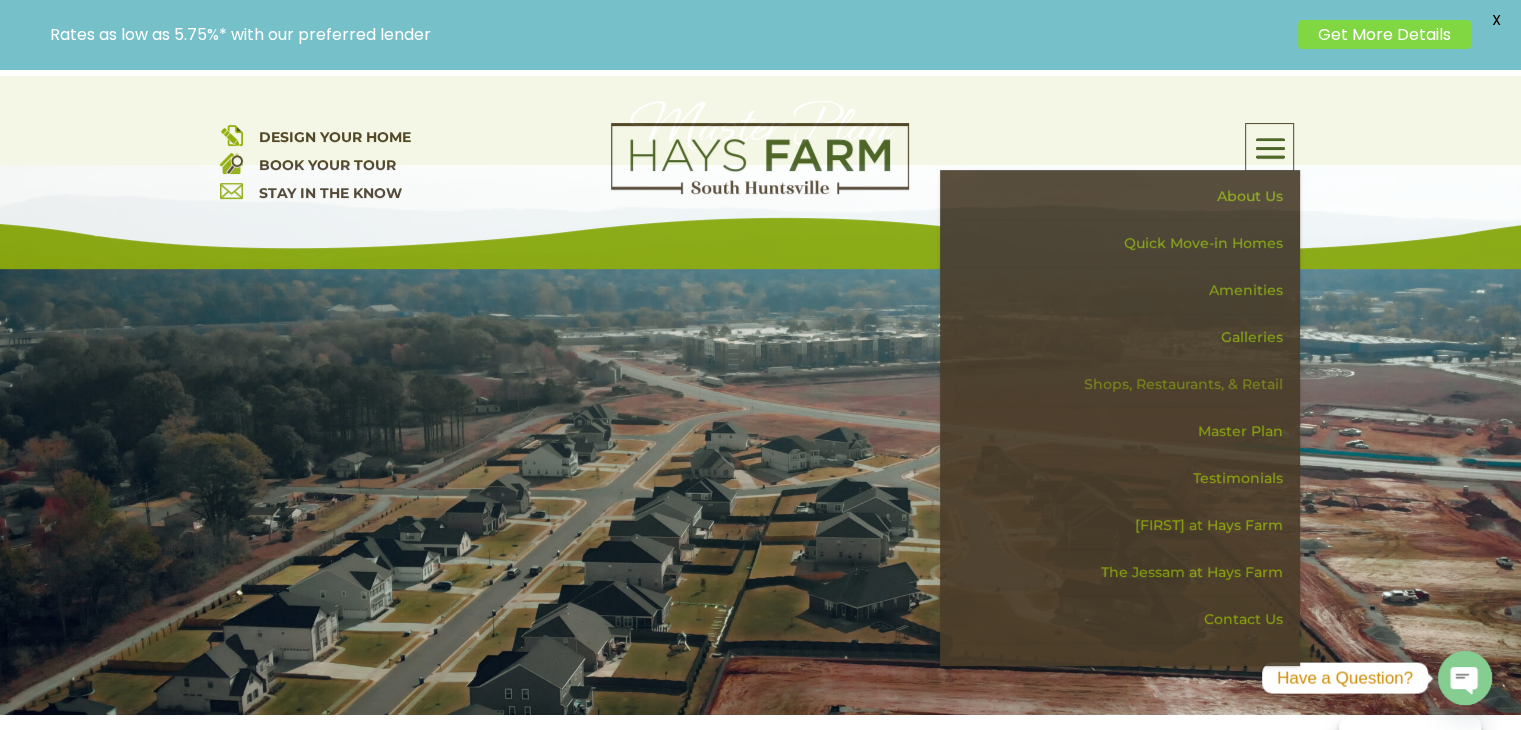 click on "Shops, Restaurants, & Retail" at bounding box center (1127, 384) 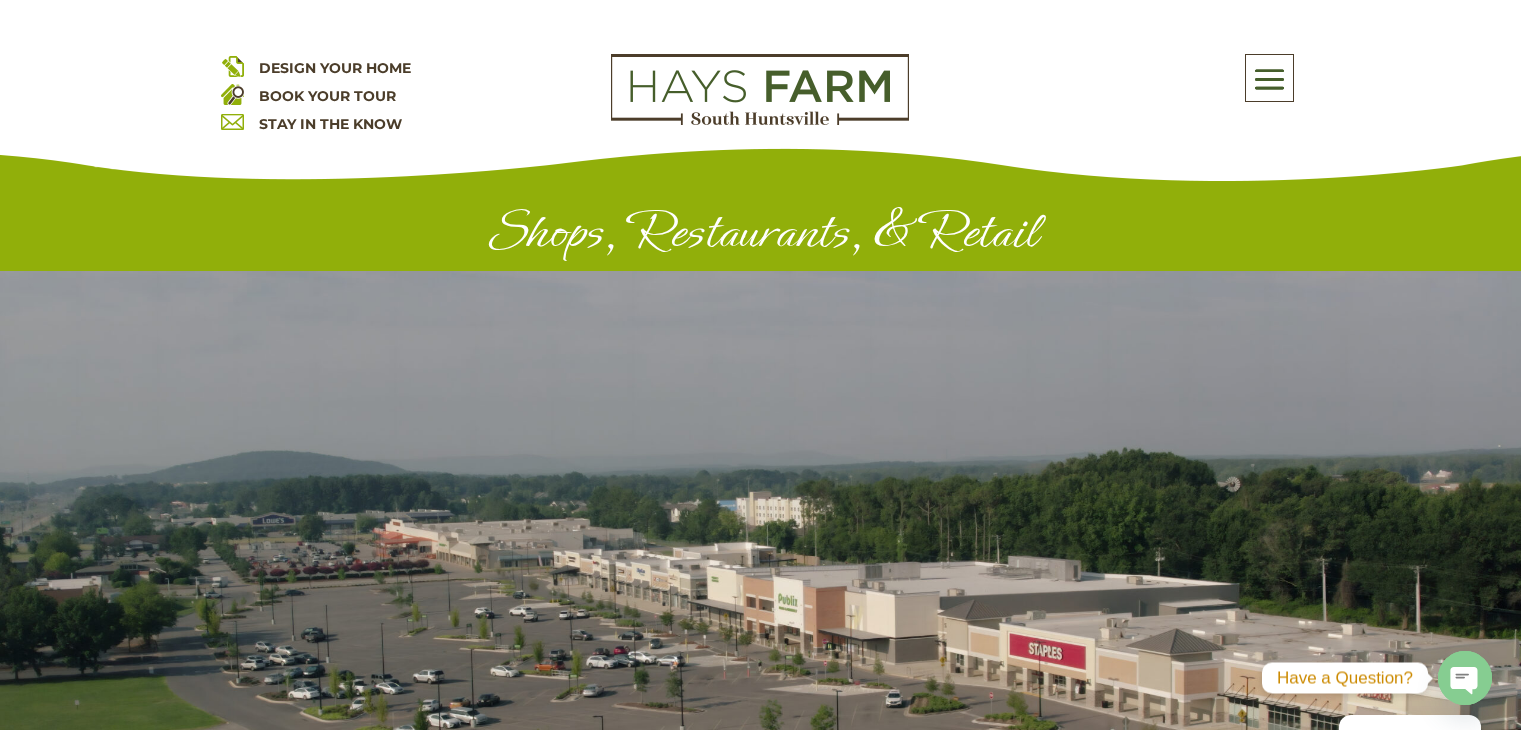 scroll, scrollTop: 0, scrollLeft: 0, axis: both 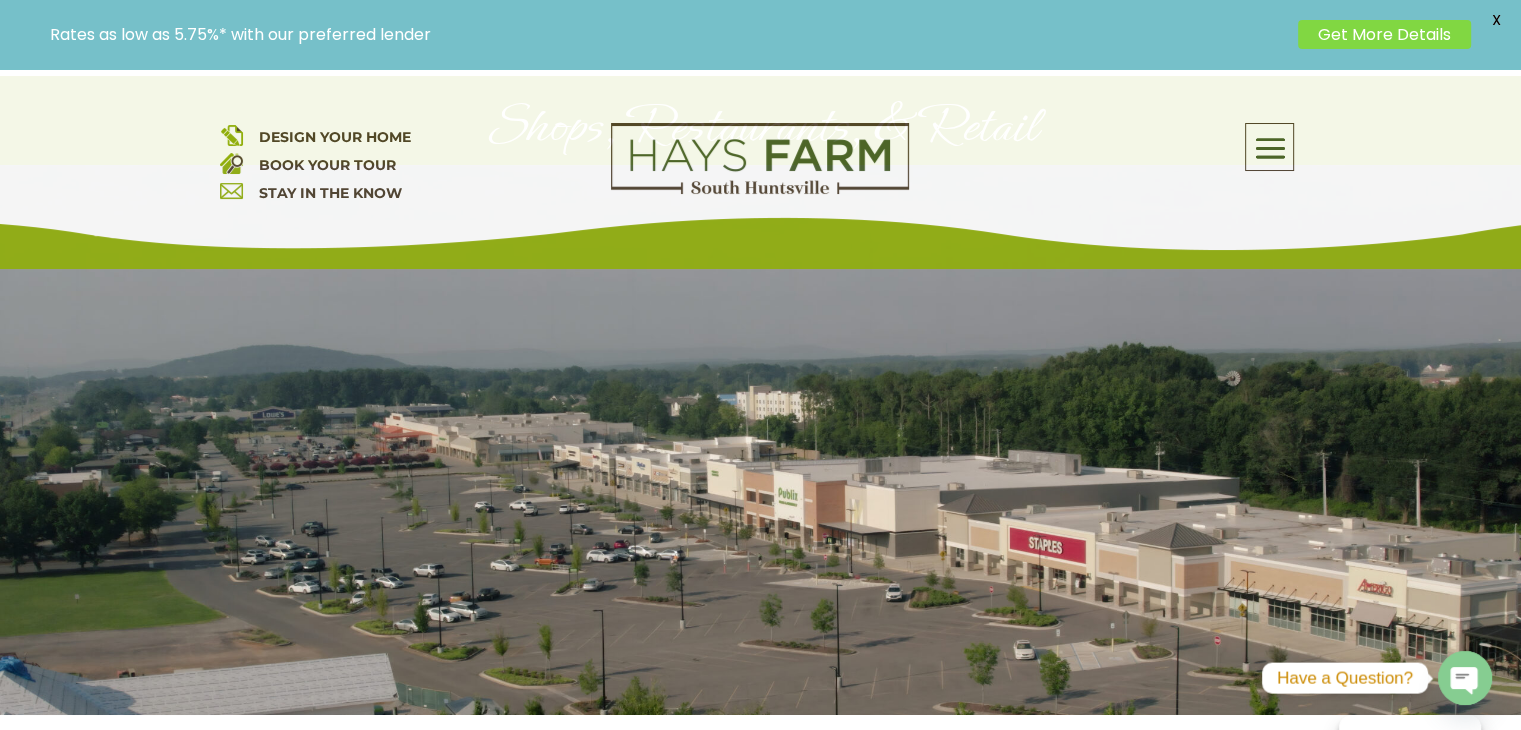 drag, startPoint x: 757, startPoint y: 525, endPoint x: 907, endPoint y: 437, distance: 173.90802 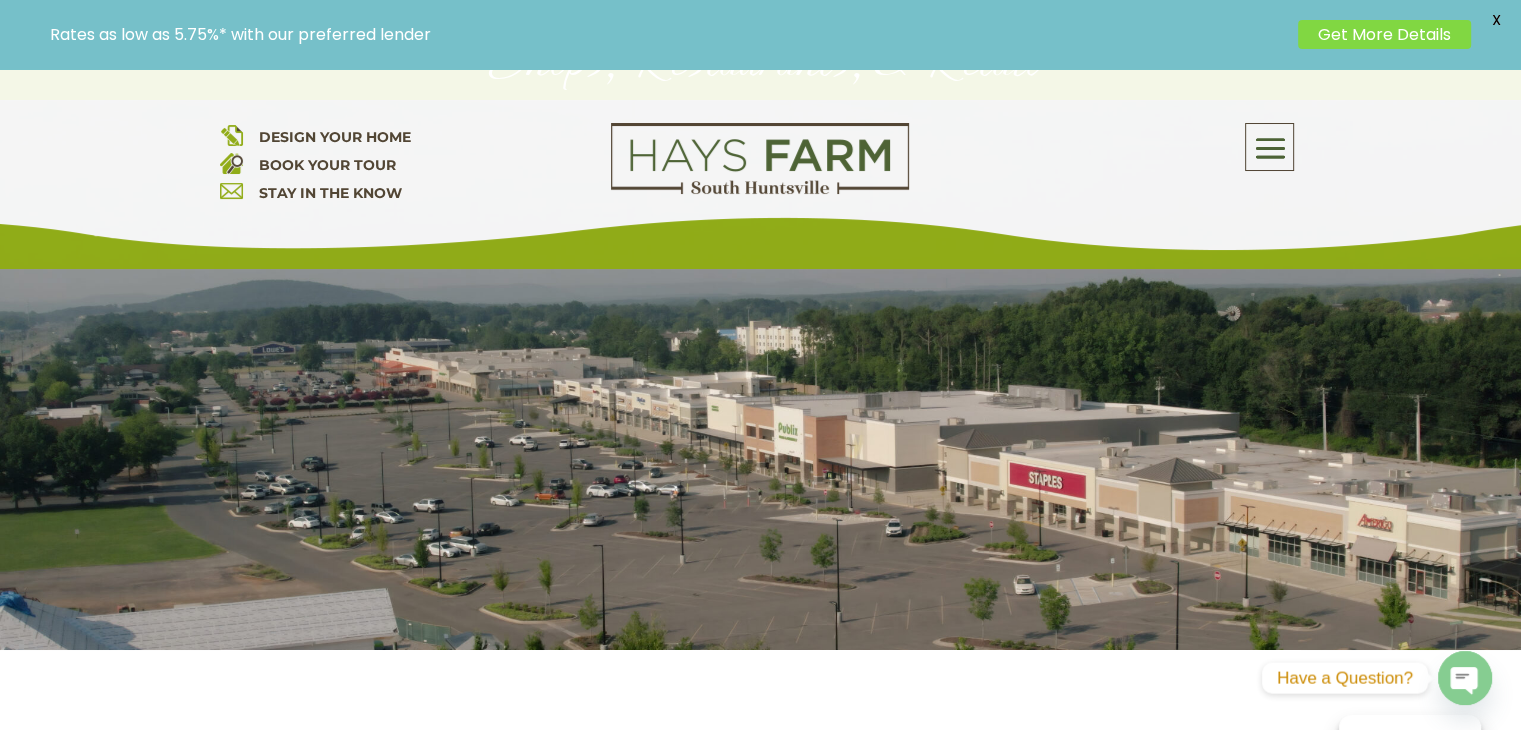 scroll, scrollTop: 300, scrollLeft: 0, axis: vertical 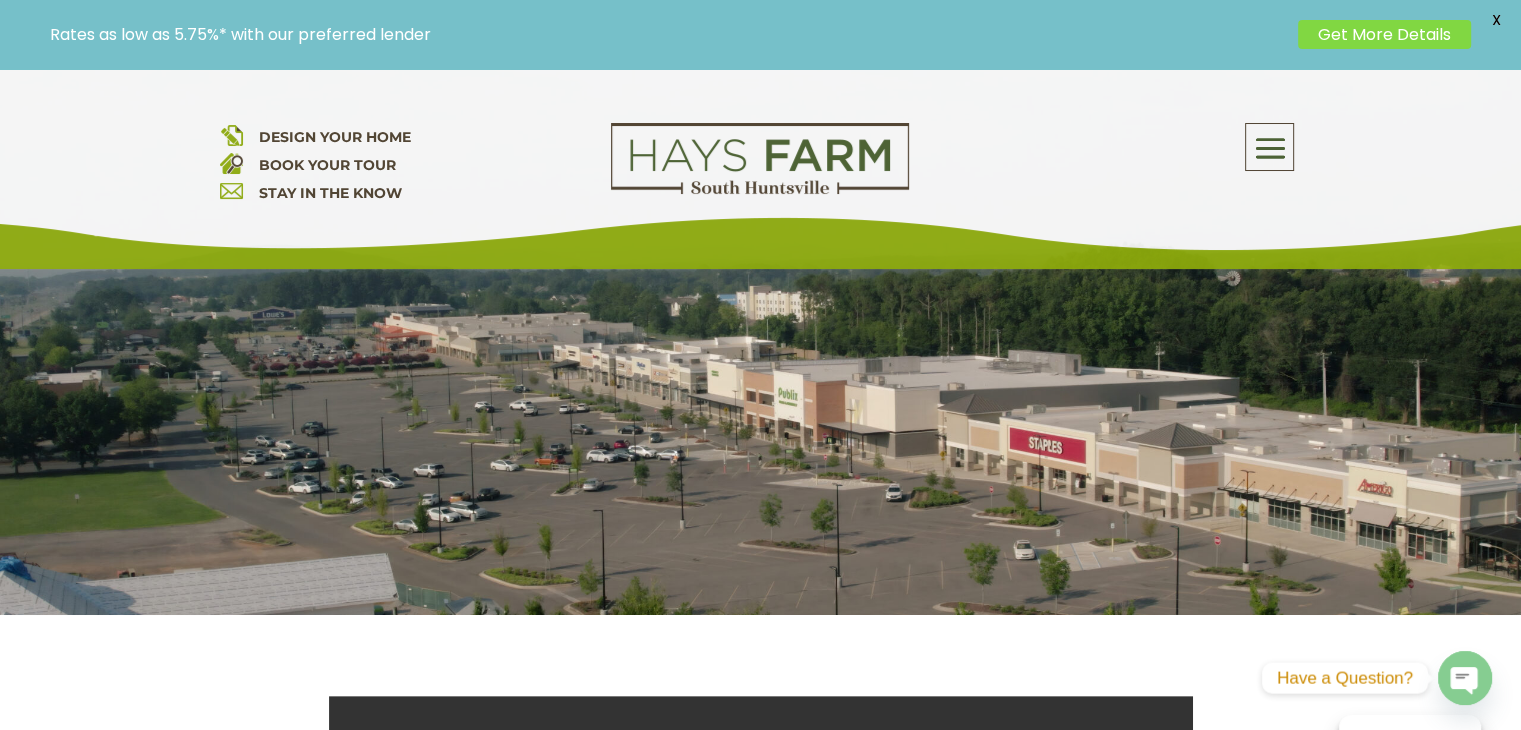 drag, startPoint x: 887, startPoint y: 417, endPoint x: 1314, endPoint y: 172, distance: 492.29462 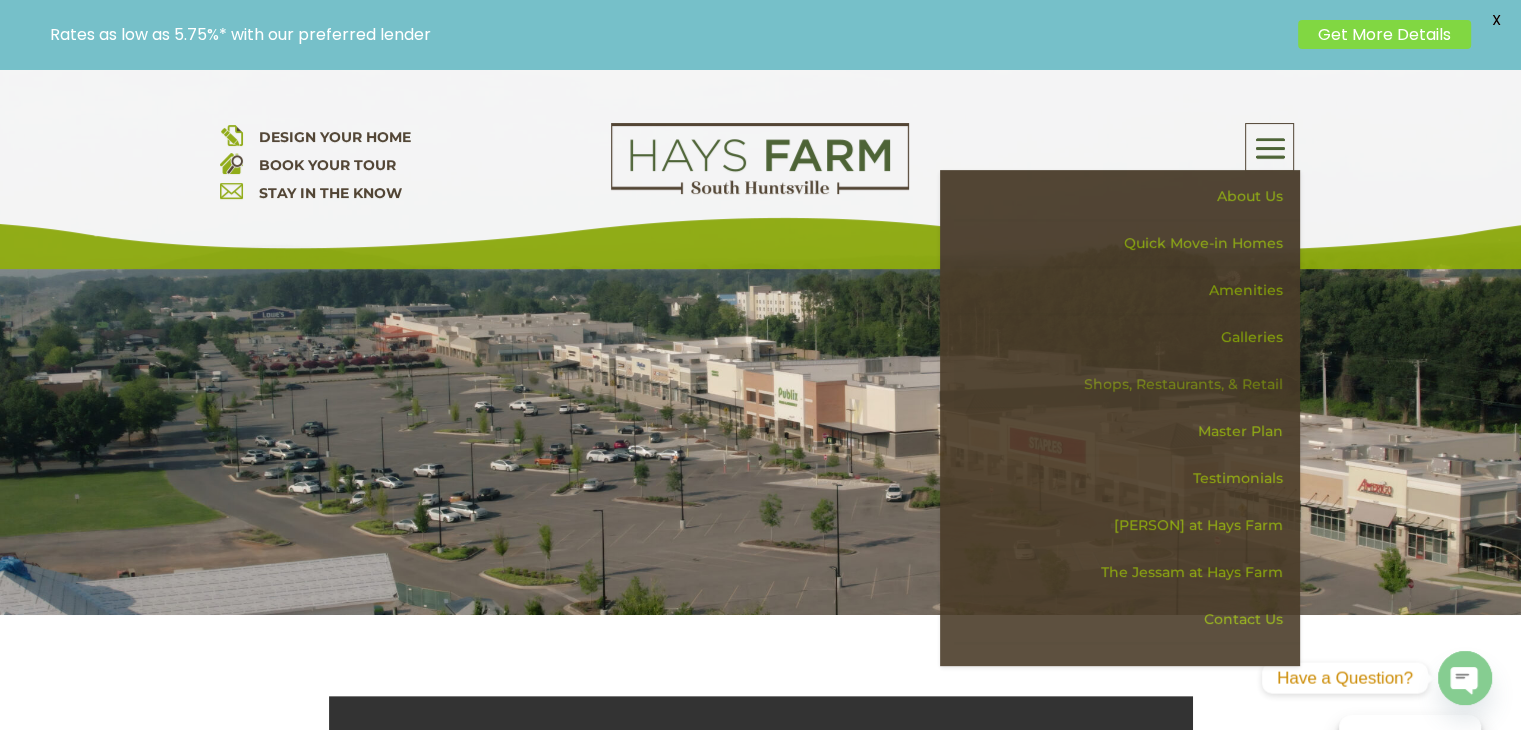 click on "Shops, Restaurants, & Retail" at bounding box center [1127, 384] 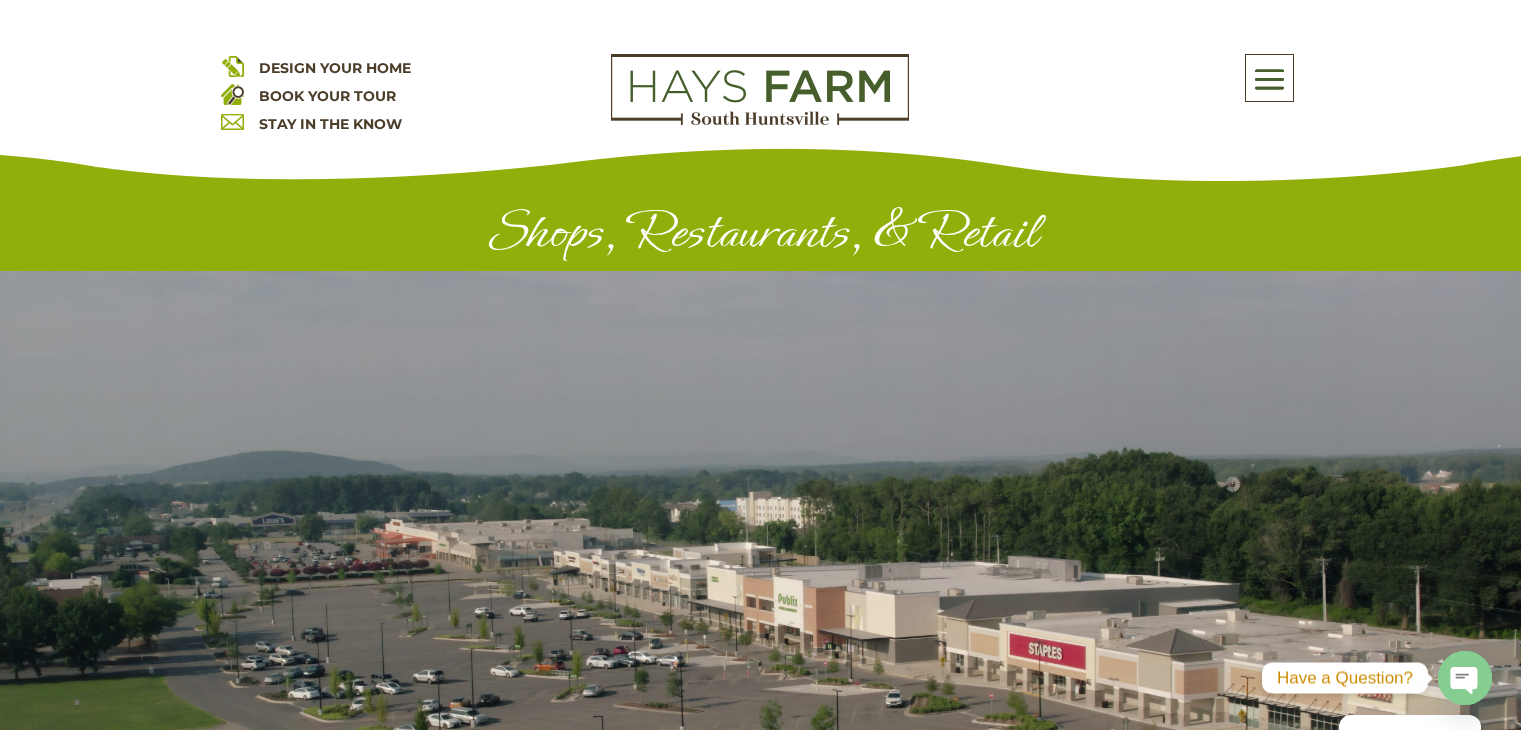 scroll, scrollTop: 0, scrollLeft: 0, axis: both 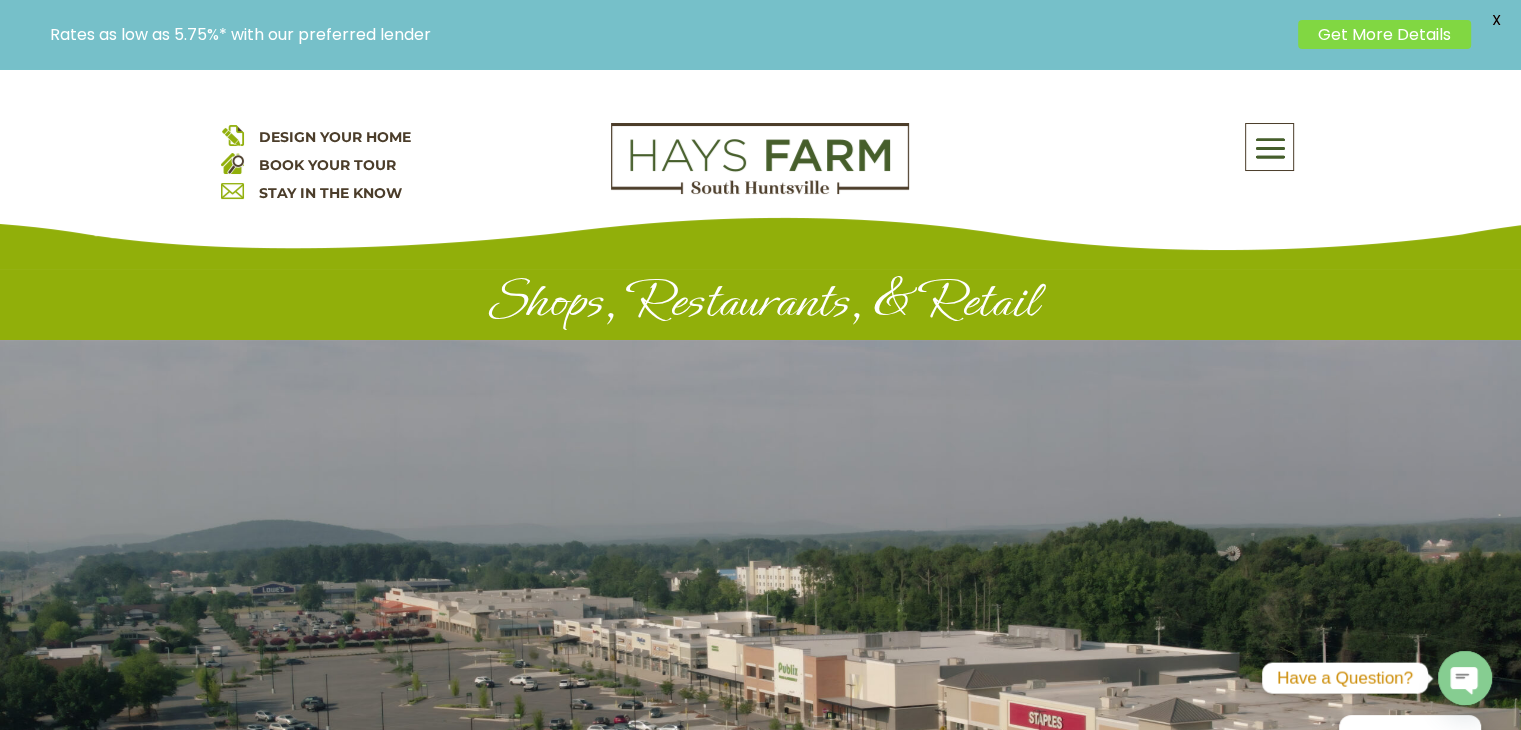 click at bounding box center [1269, 149] 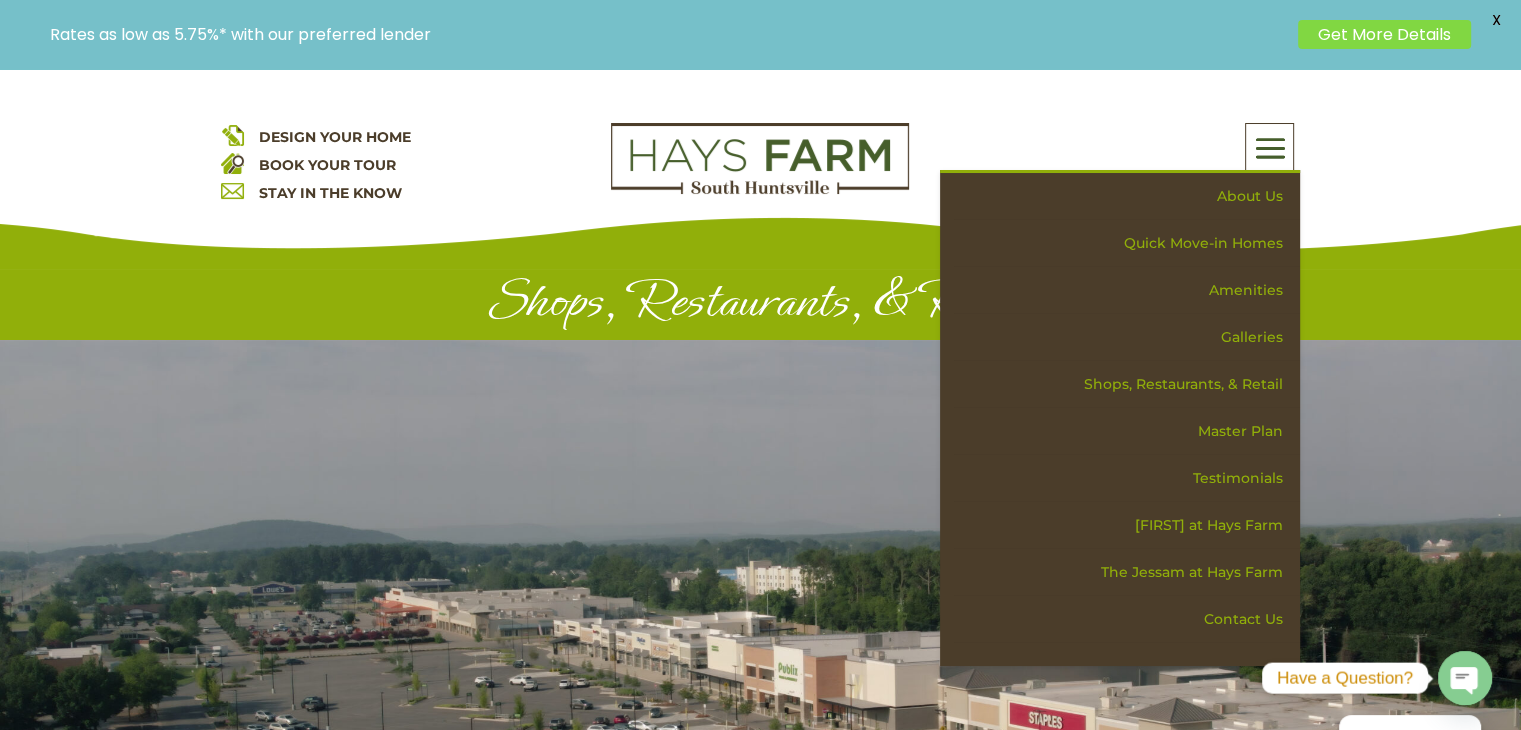 click on "DESIGN YOUR HOME BOOK YOUR TOUR STAY IN THE KNOW
About Us
Quick Move-in Homes
Amenities
Galleries
Shops, Restaurants, & Retail
Master Plan
Testimonials
[FIRST] at Hays Farm
The Jessam at Hays Farm
Contact Us
About Us
Quick Move-in Homes
Amenities
Galleries
Shops, Restaurants, & Retail
Master Plan
Testimonials
[FIRST] at Hays Farm
The Jessam at Hays Farm
Contact Us" at bounding box center (760, 169) 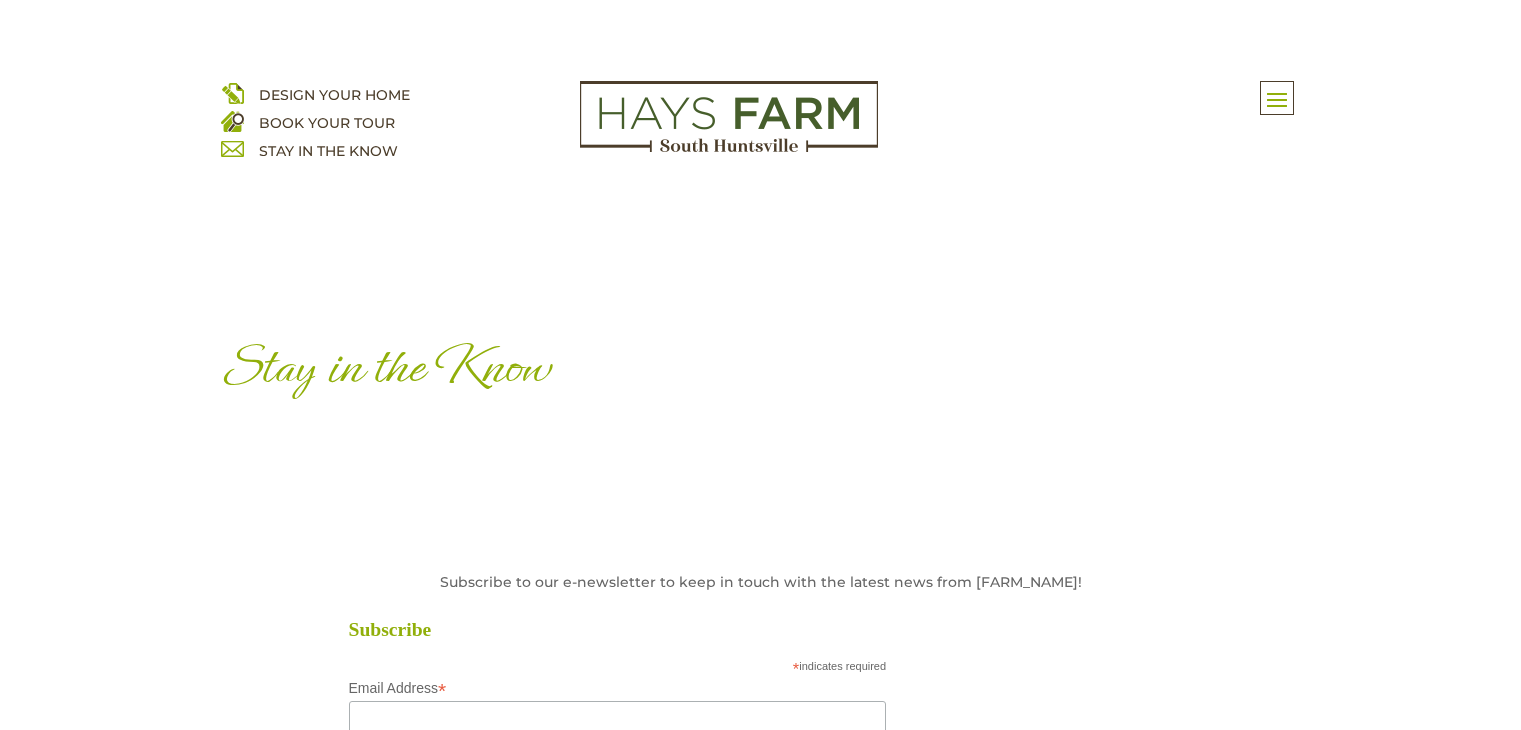 scroll, scrollTop: 0, scrollLeft: 0, axis: both 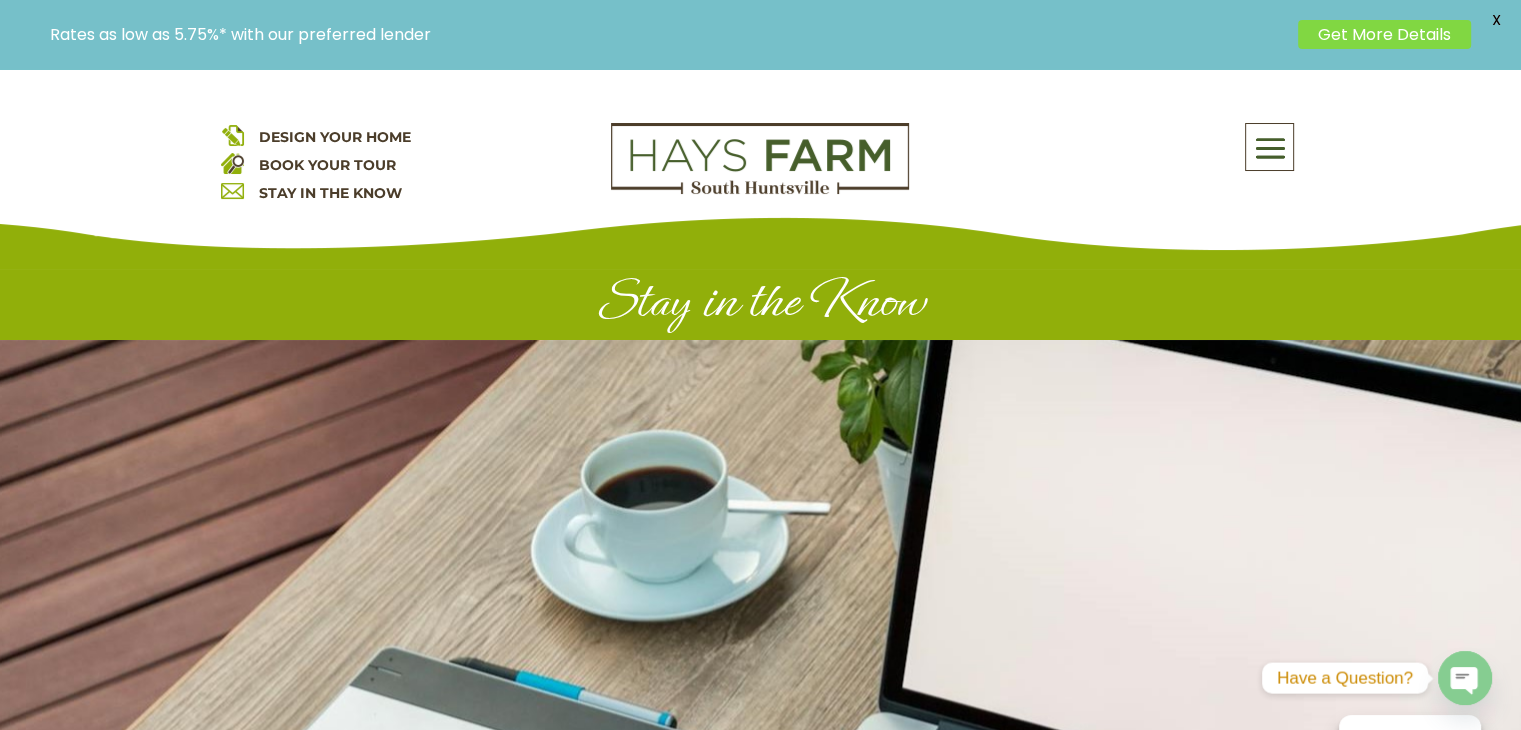click at bounding box center (760, 159) 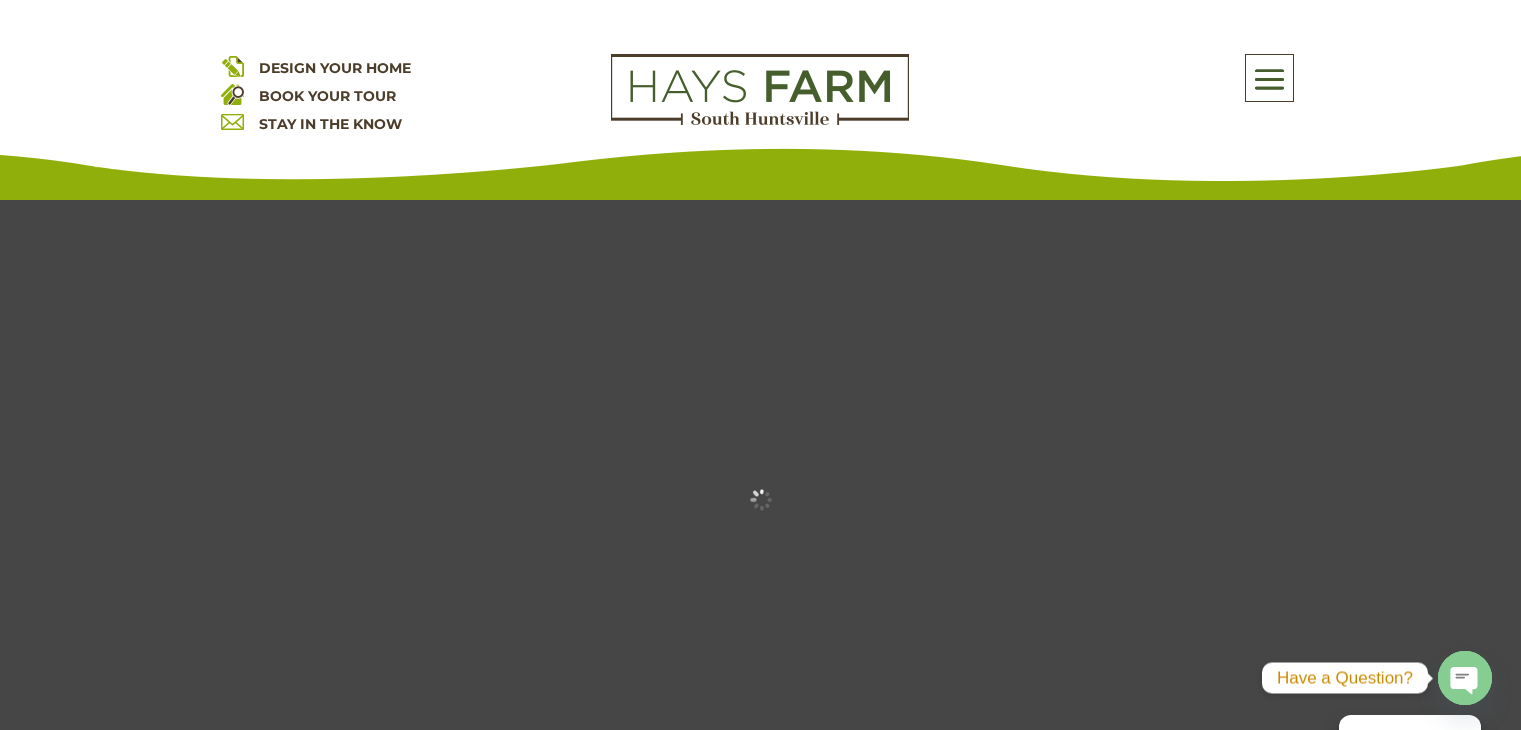 scroll, scrollTop: 0, scrollLeft: 0, axis: both 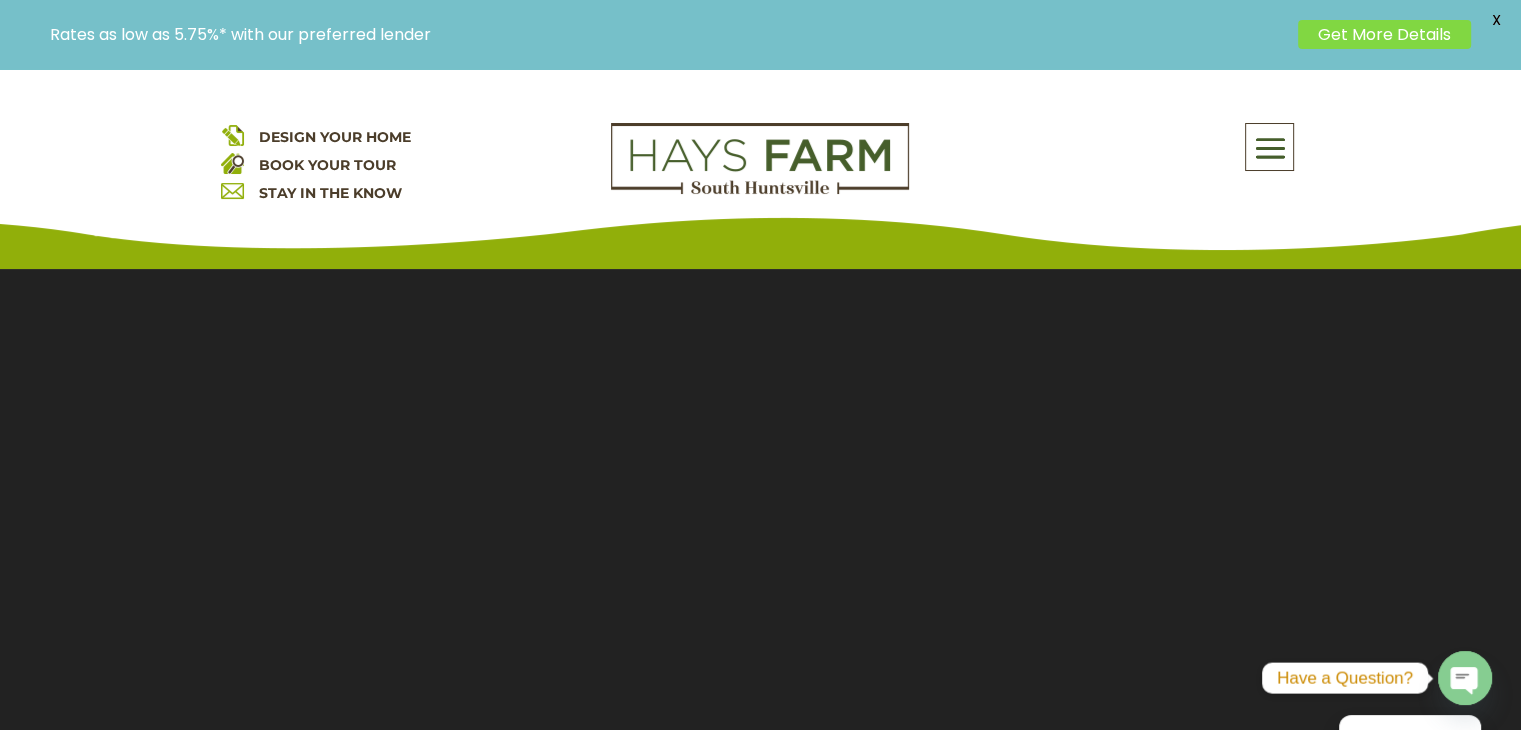 click at bounding box center (1269, 149) 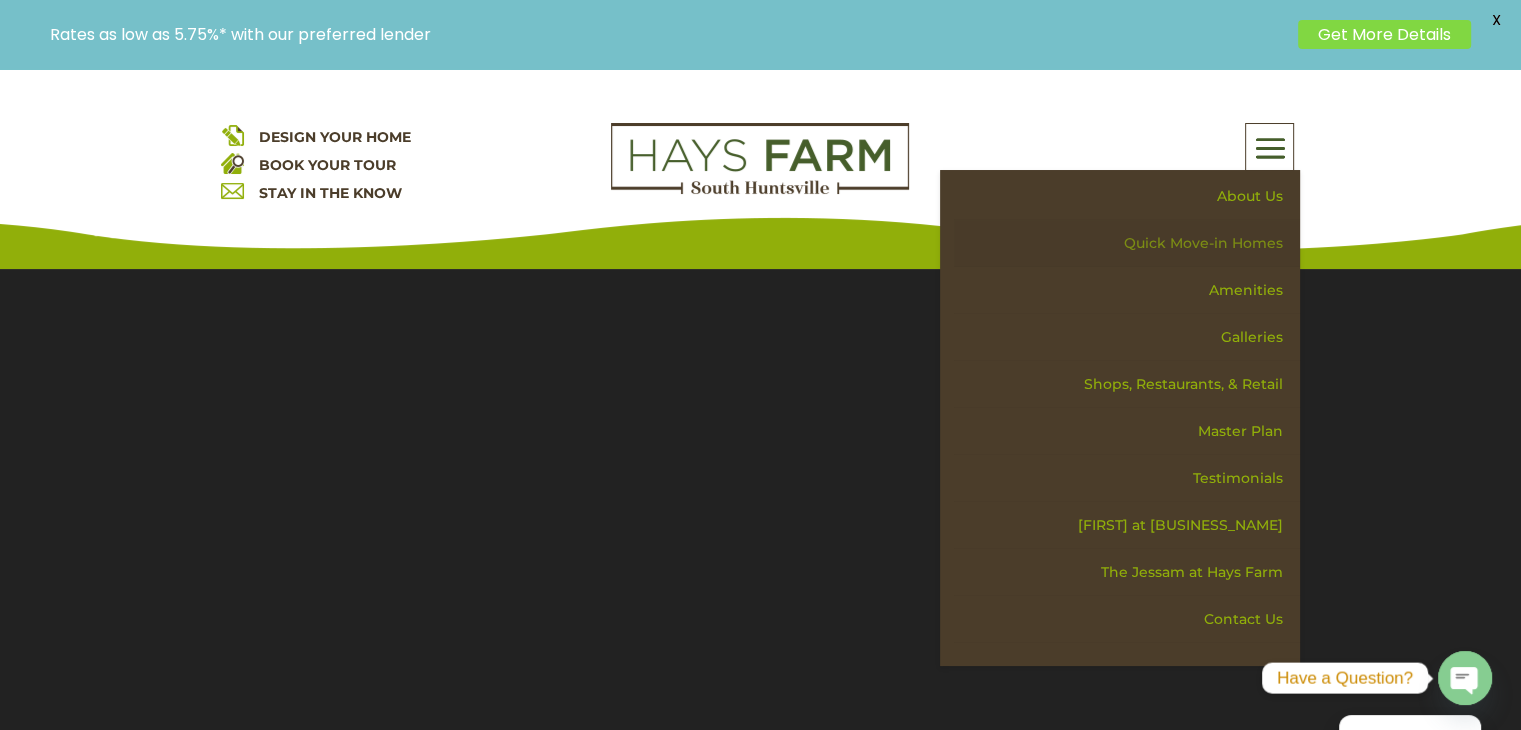 click on "Quick Move-in Homes" at bounding box center [1127, 243] 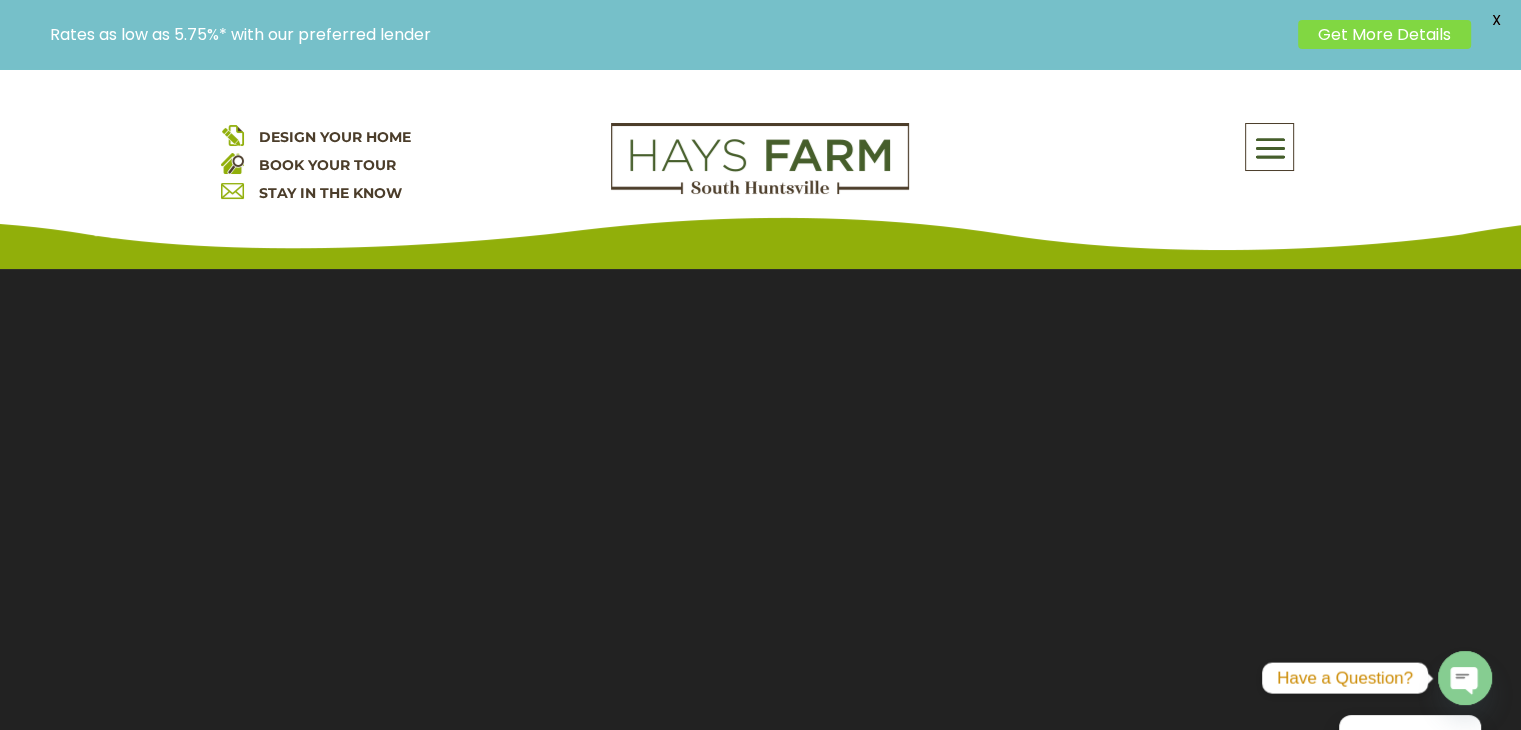 click at bounding box center [1269, 149] 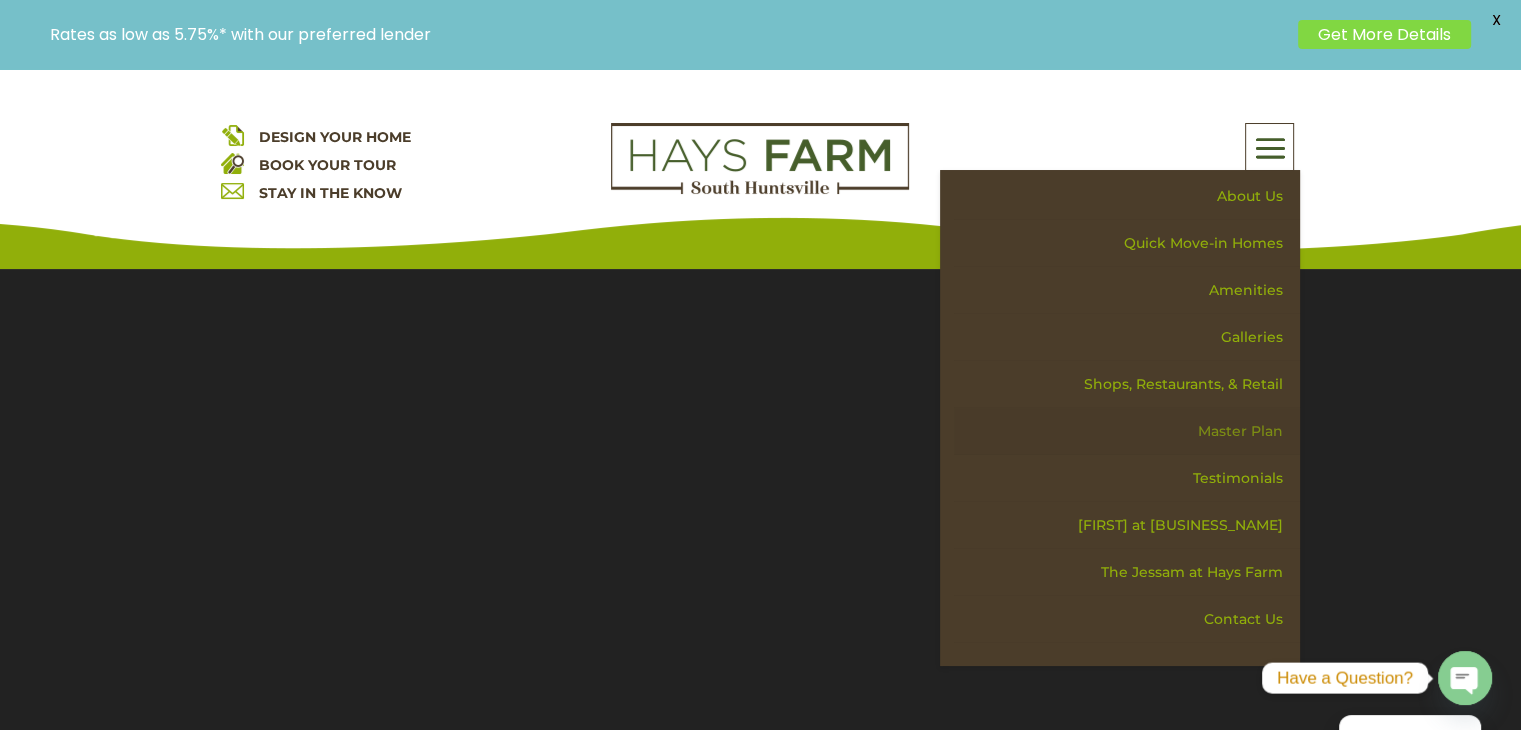 click on "Master Plan" at bounding box center (1127, 431) 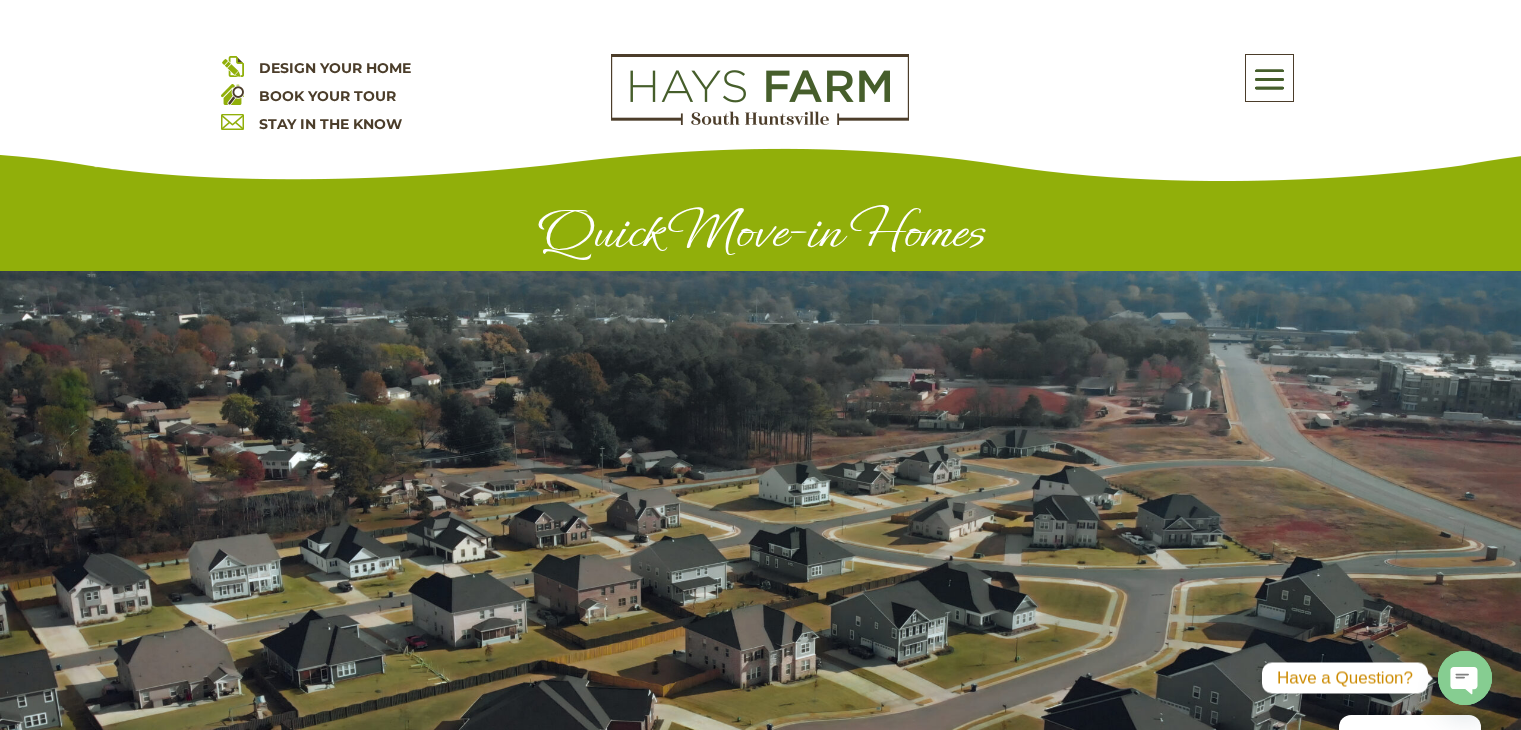 scroll, scrollTop: 0, scrollLeft: 0, axis: both 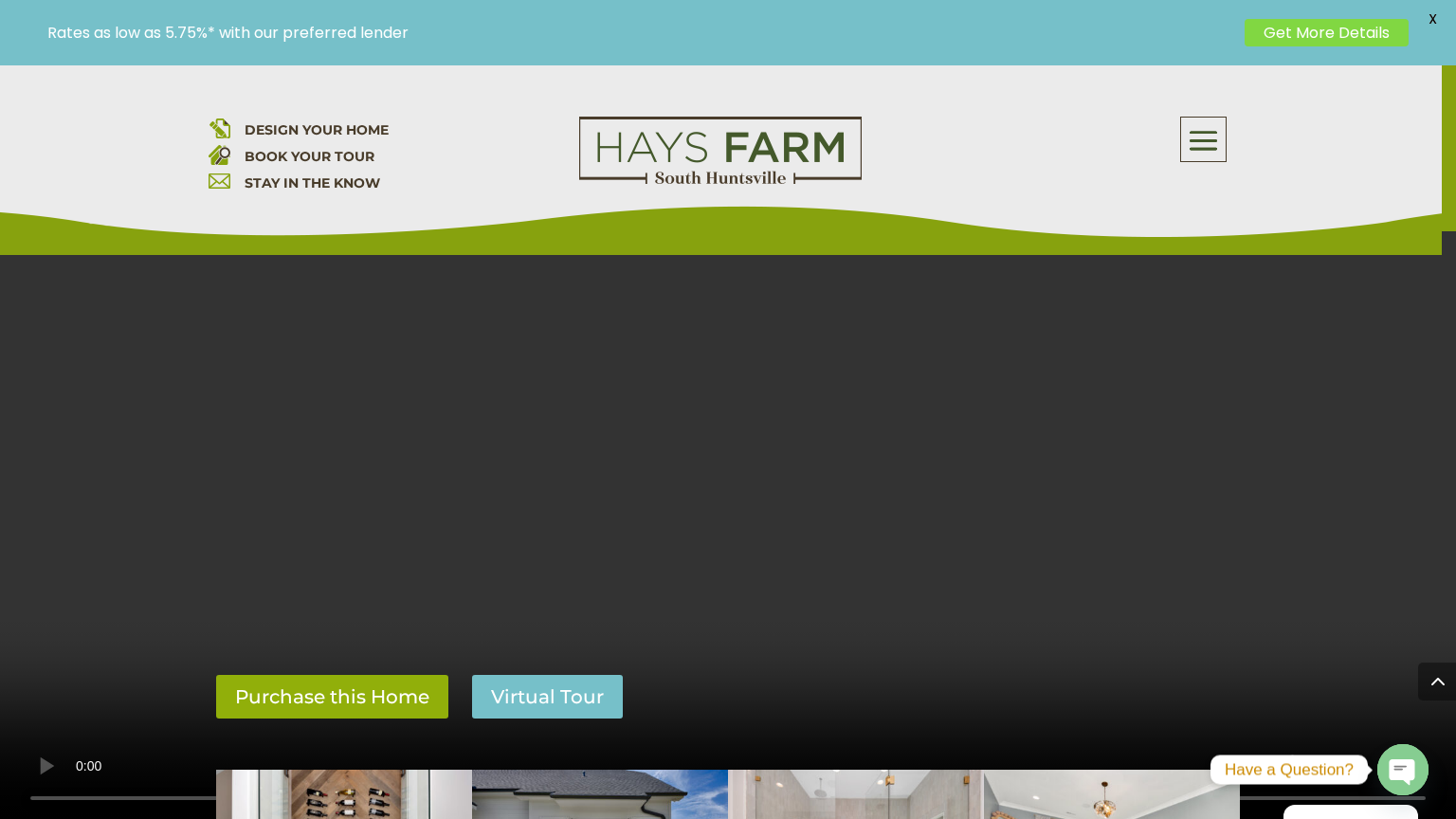 type 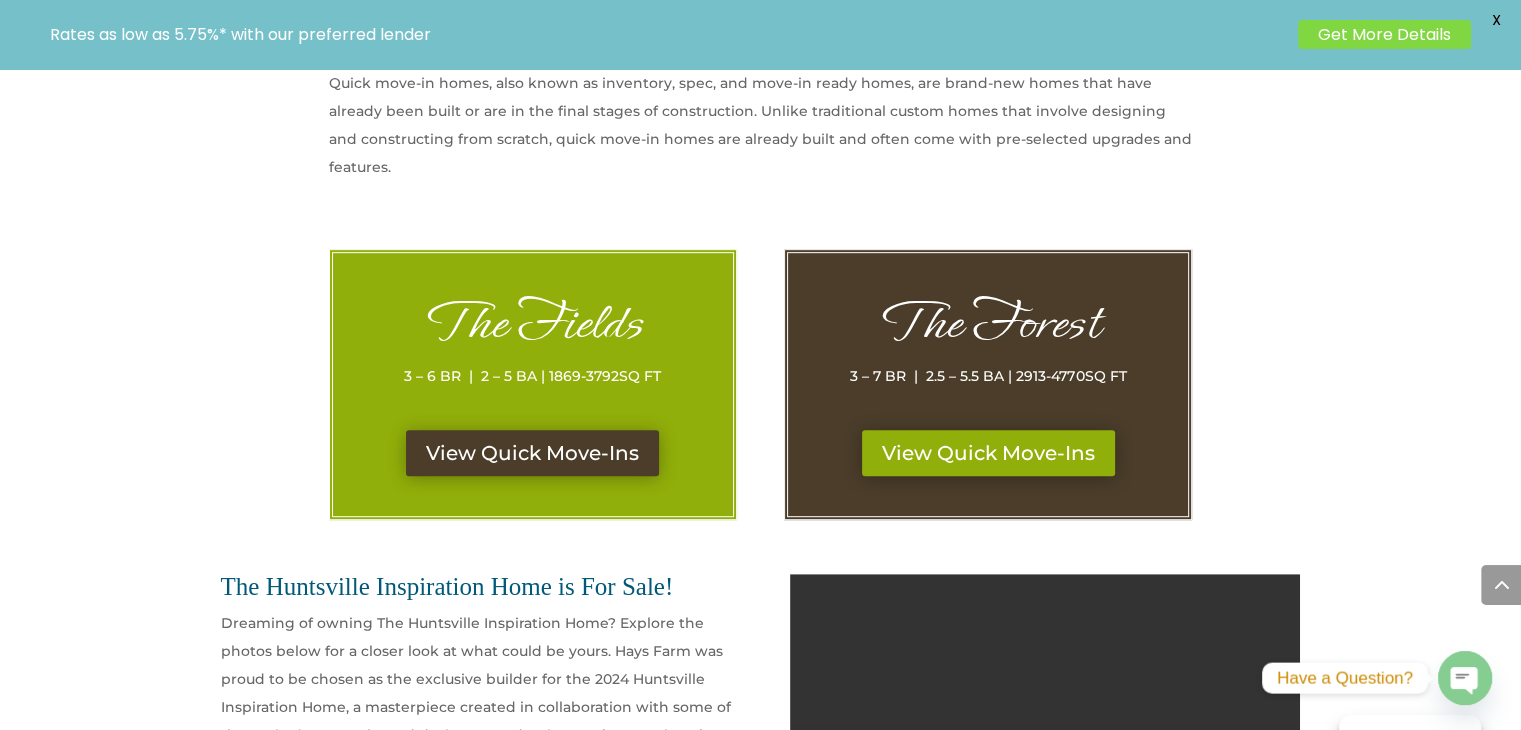 scroll, scrollTop: 300, scrollLeft: 0, axis: vertical 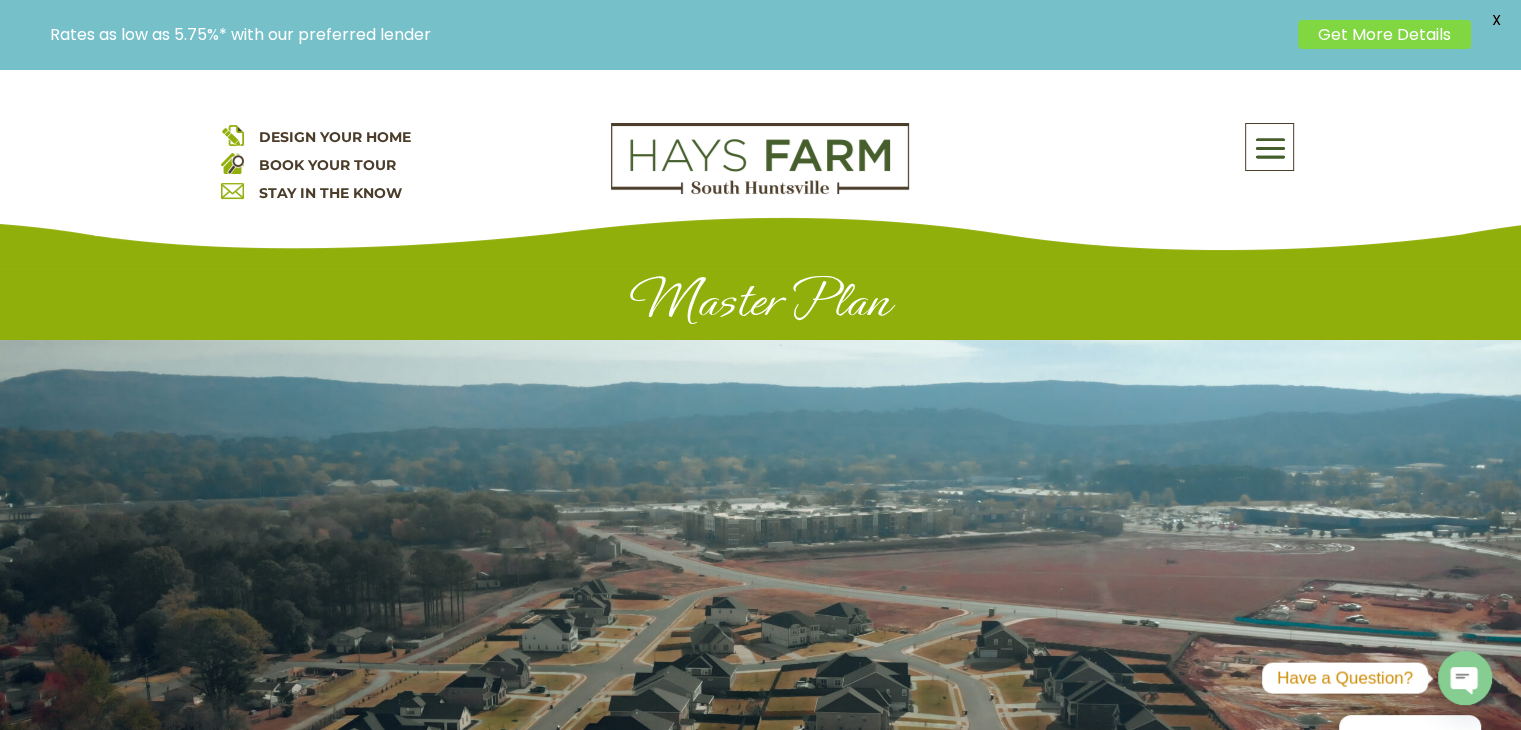 click at bounding box center [1269, 149] 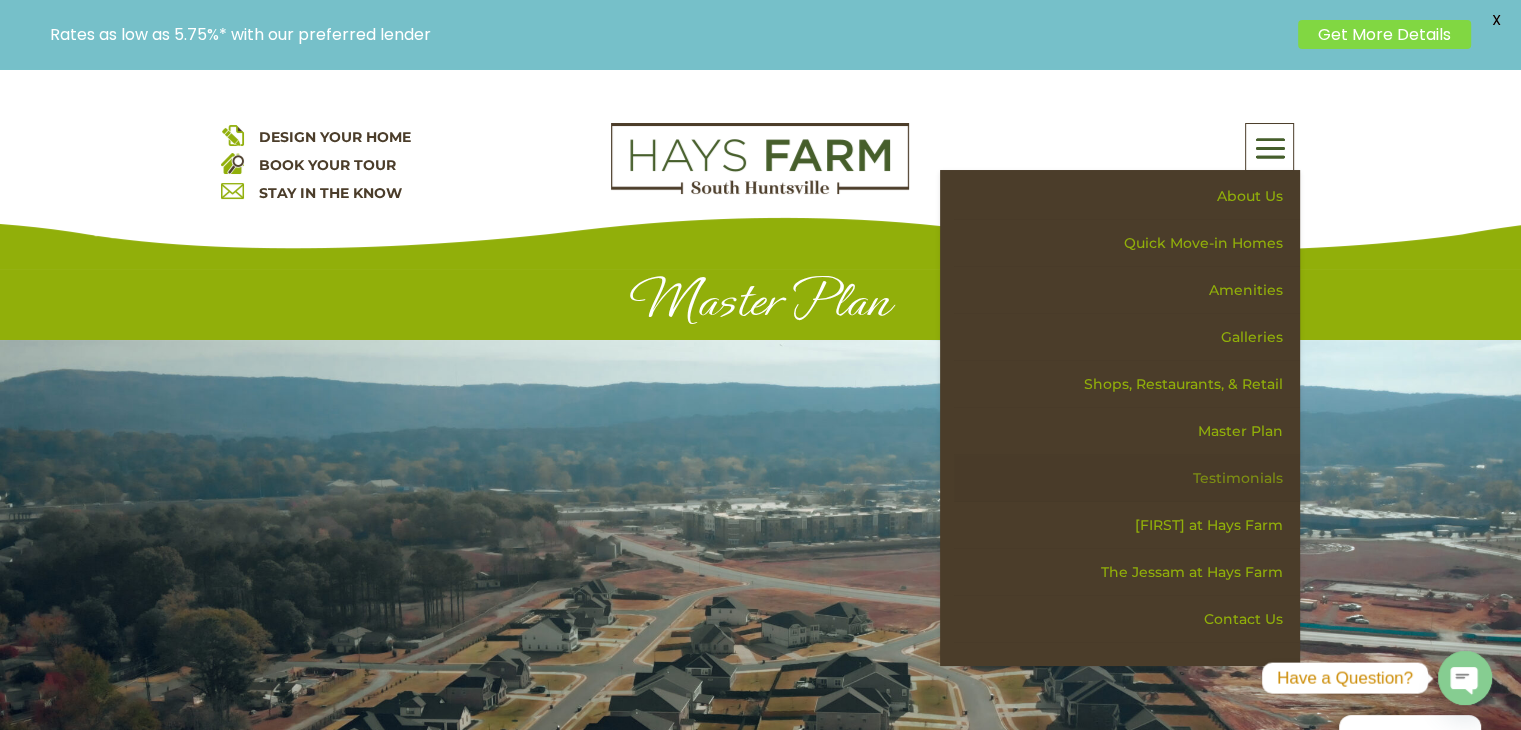 click on "Testimonials" at bounding box center (1127, 478) 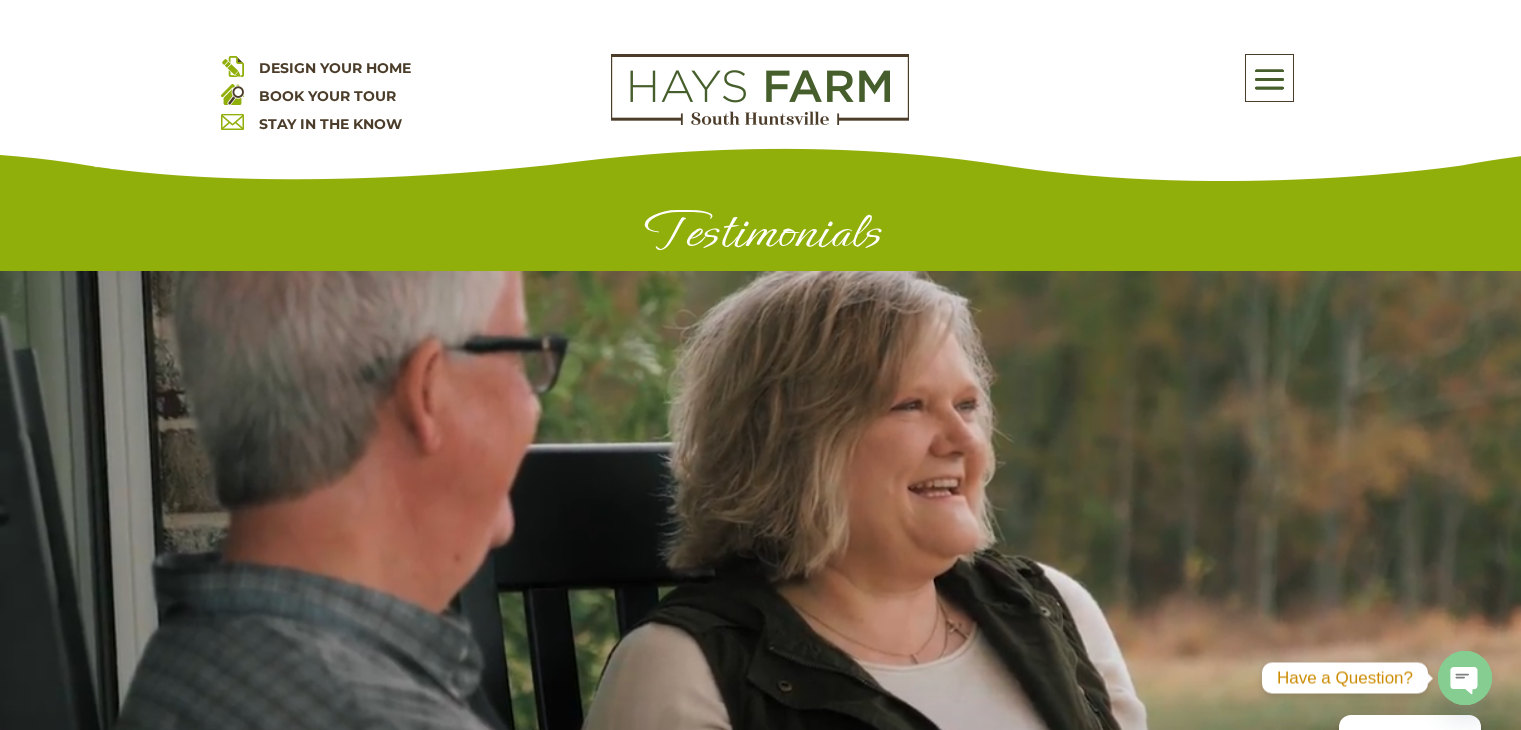 scroll, scrollTop: 0, scrollLeft: 0, axis: both 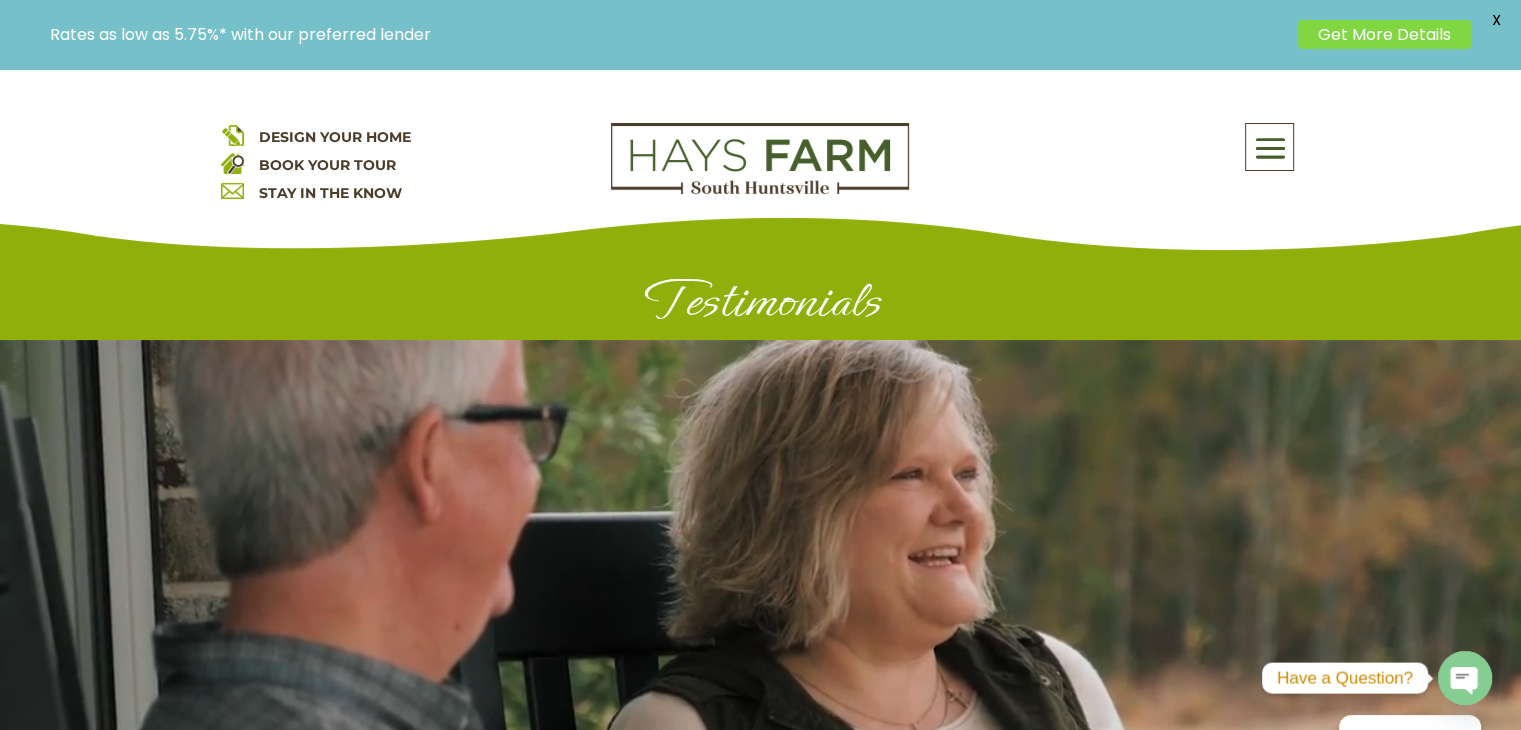 click at bounding box center (1269, 149) 